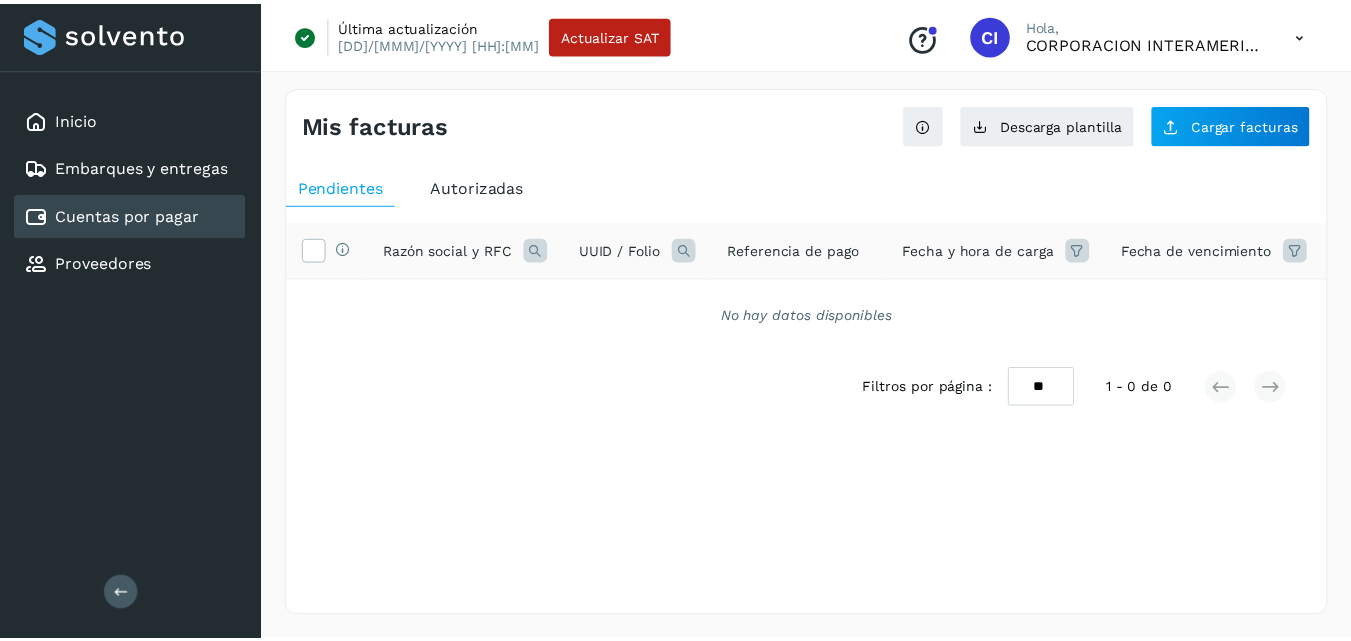 scroll, scrollTop: 0, scrollLeft: 0, axis: both 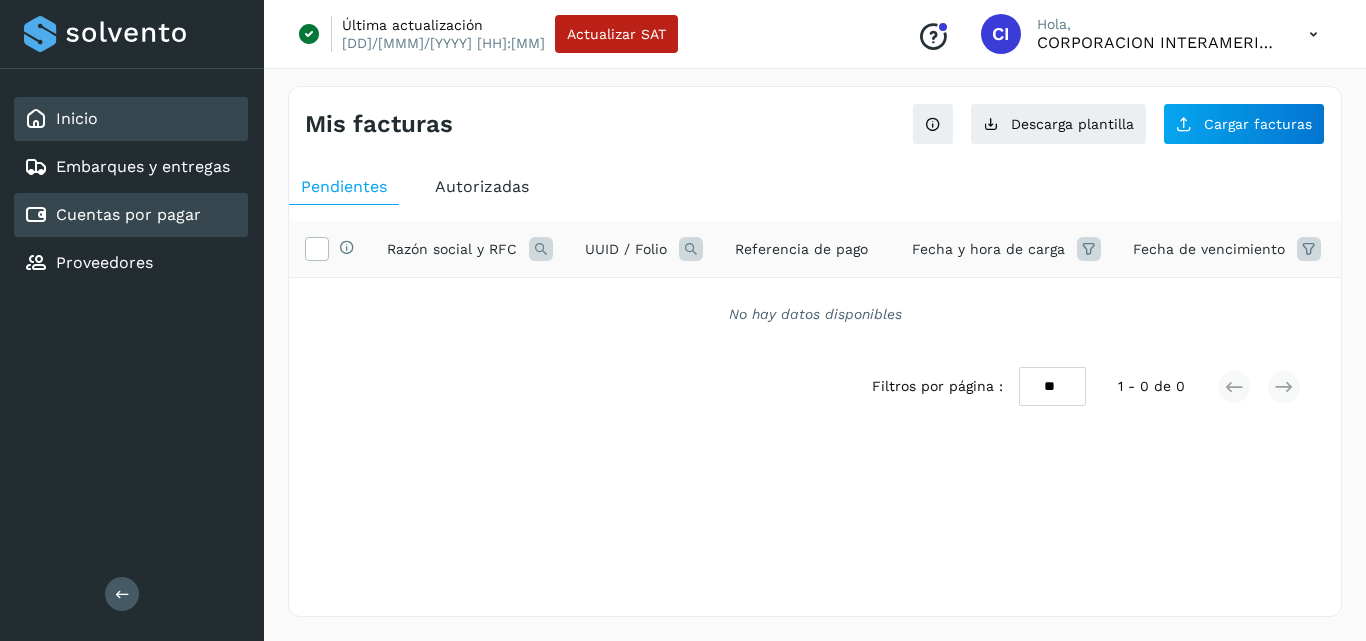 click on "Inicio" at bounding box center (77, 118) 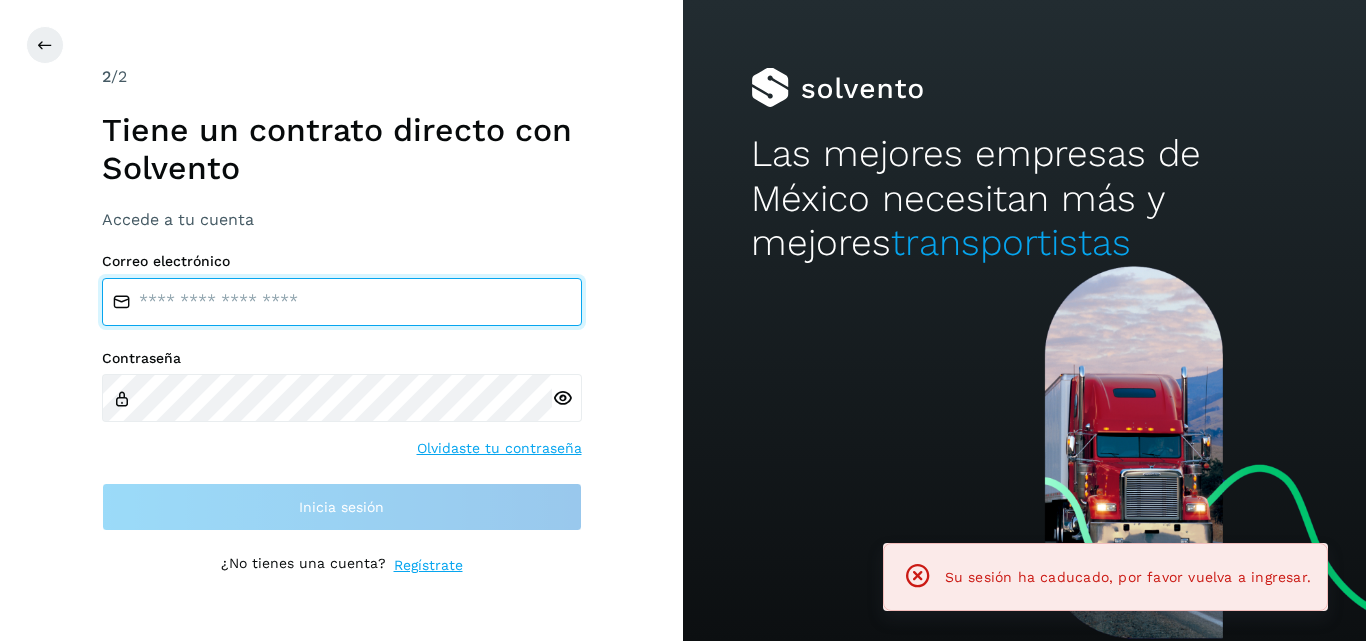 click at bounding box center (342, 302) 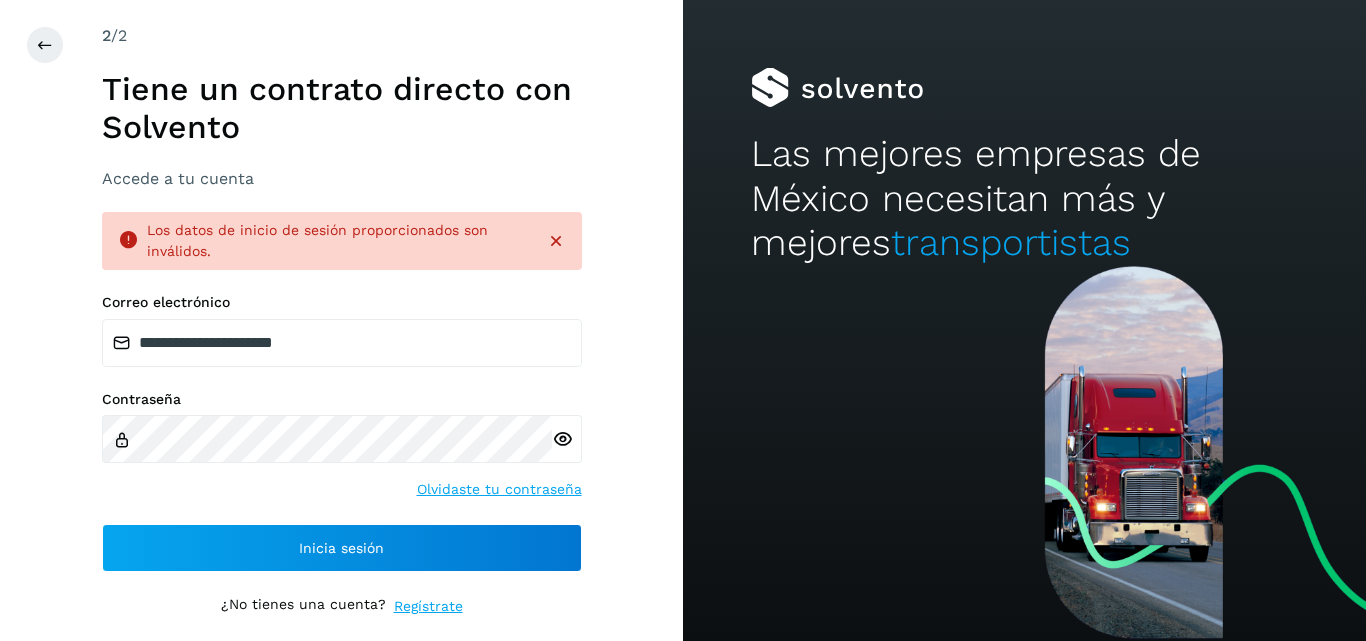 click at bounding box center (562, 439) 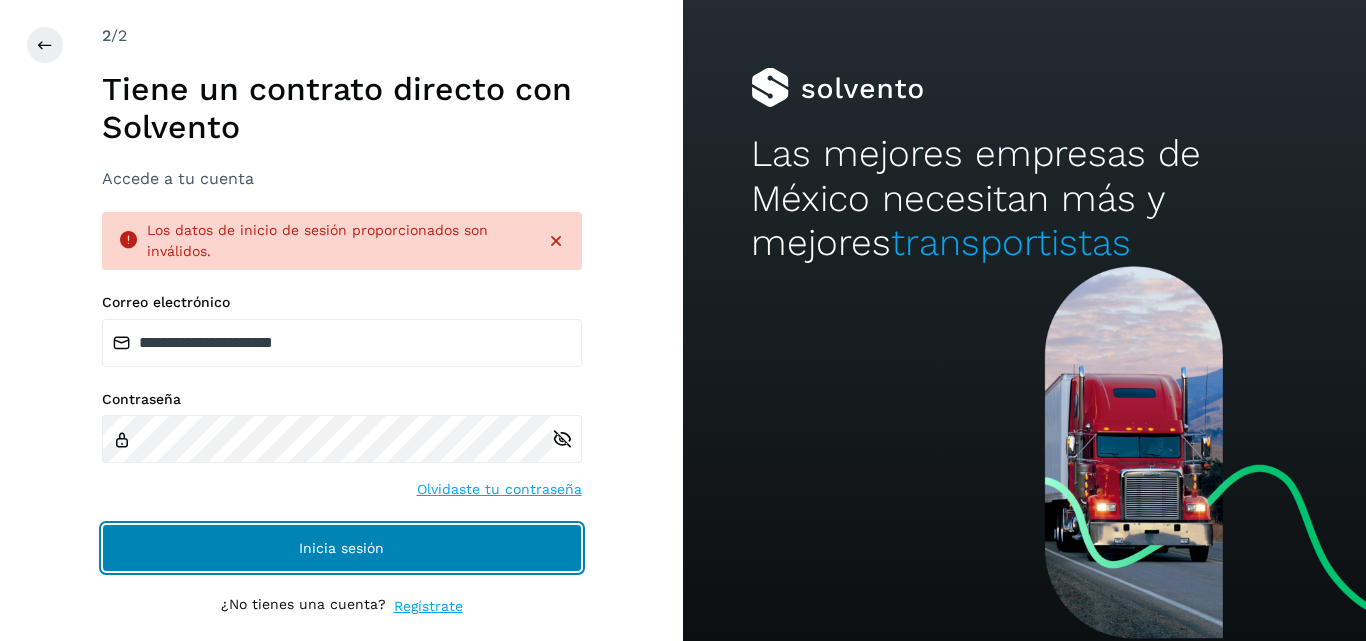 click on "Inicia sesión" at bounding box center [342, 548] 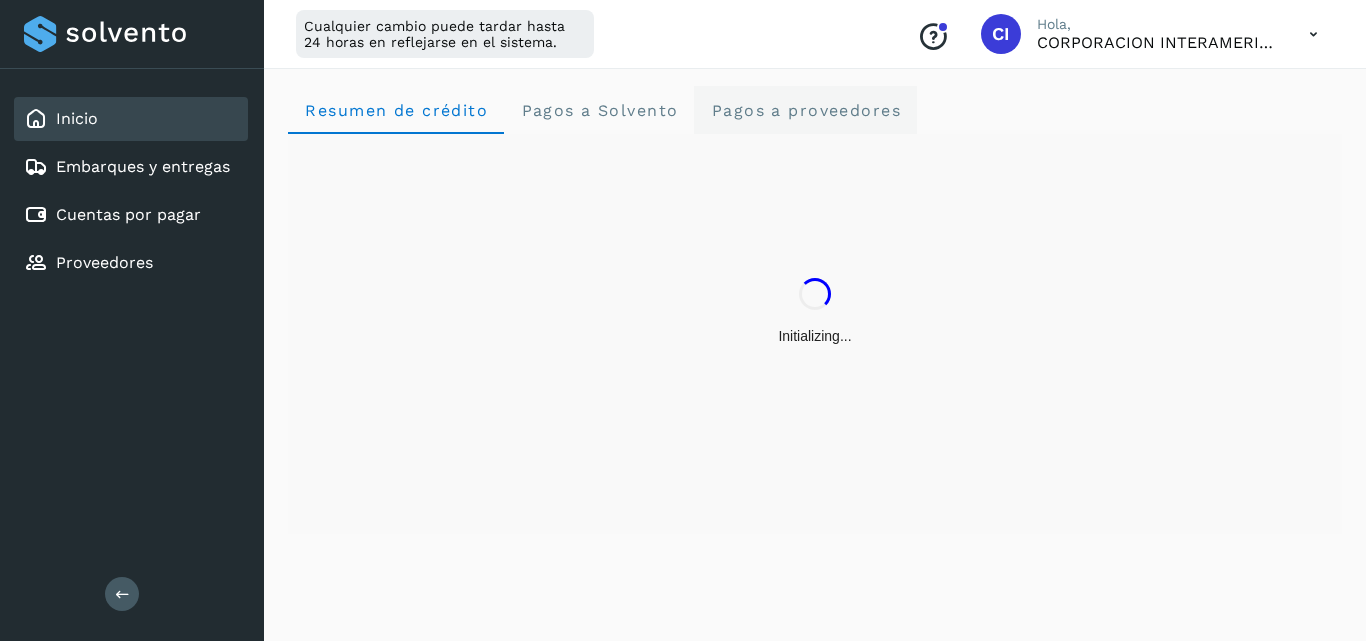 click on "Pagos a proveedores" 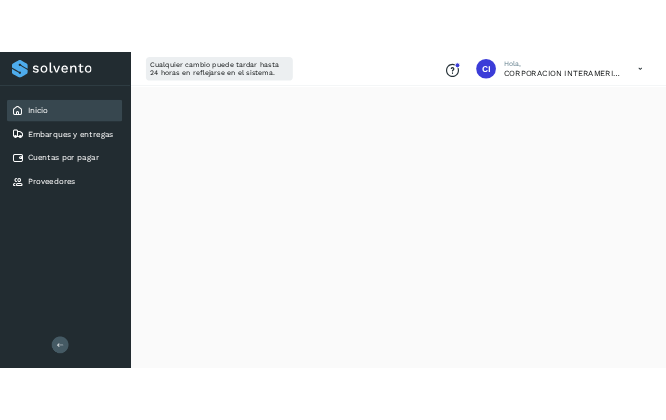 scroll, scrollTop: 504, scrollLeft: 0, axis: vertical 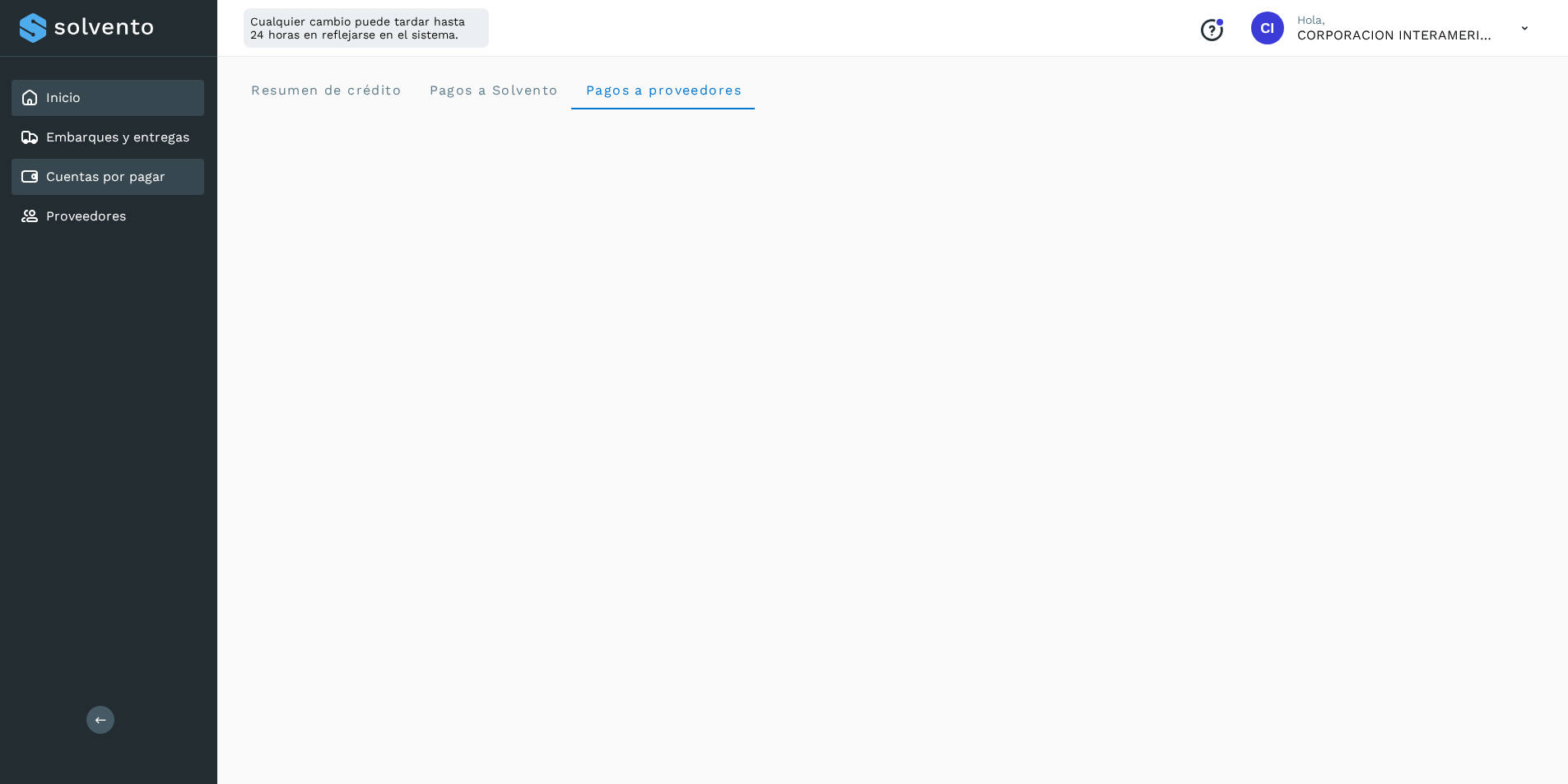 click on "Cuentas por pagar" at bounding box center (92, 177) 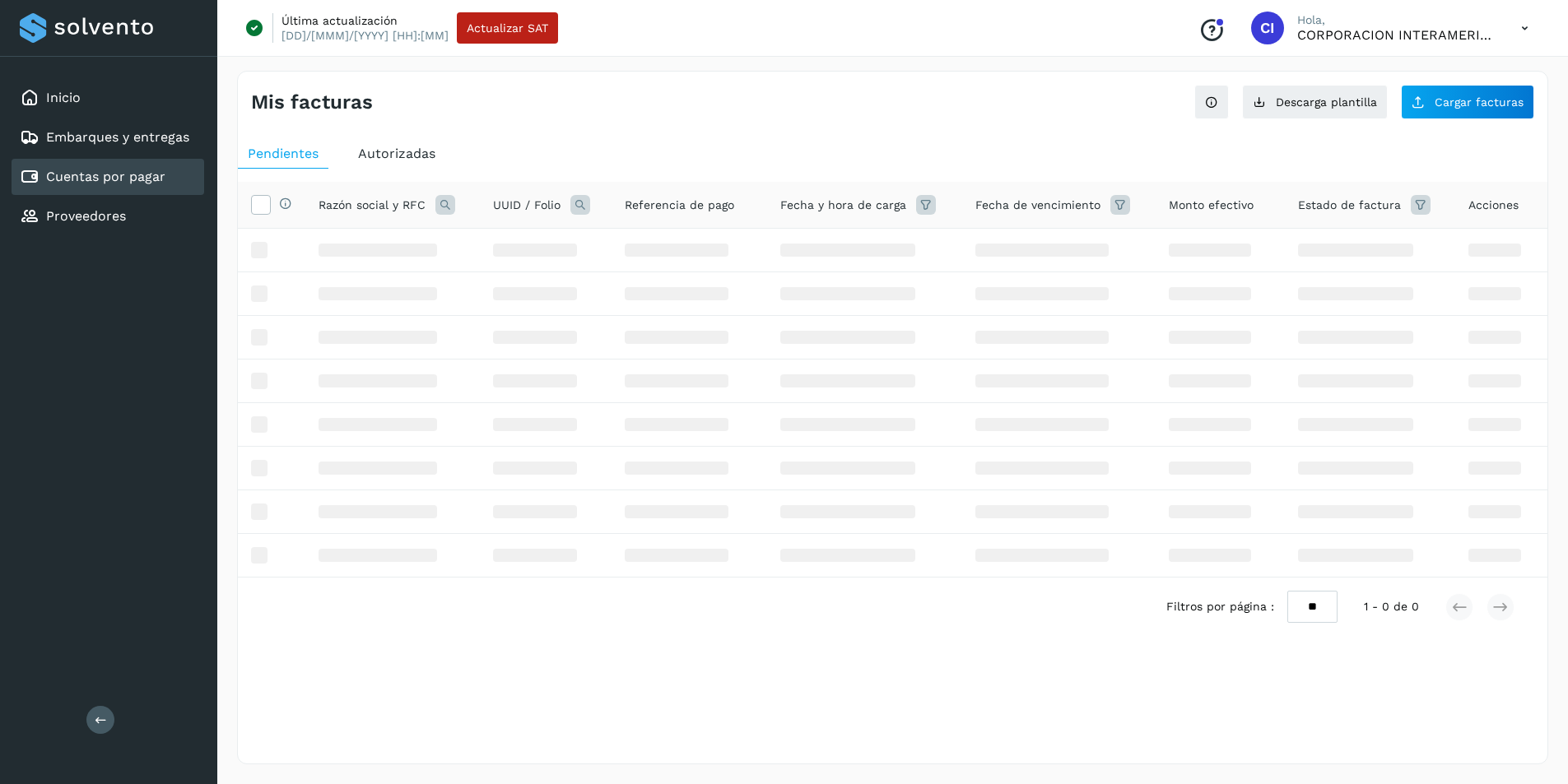 scroll, scrollTop: 0, scrollLeft: 0, axis: both 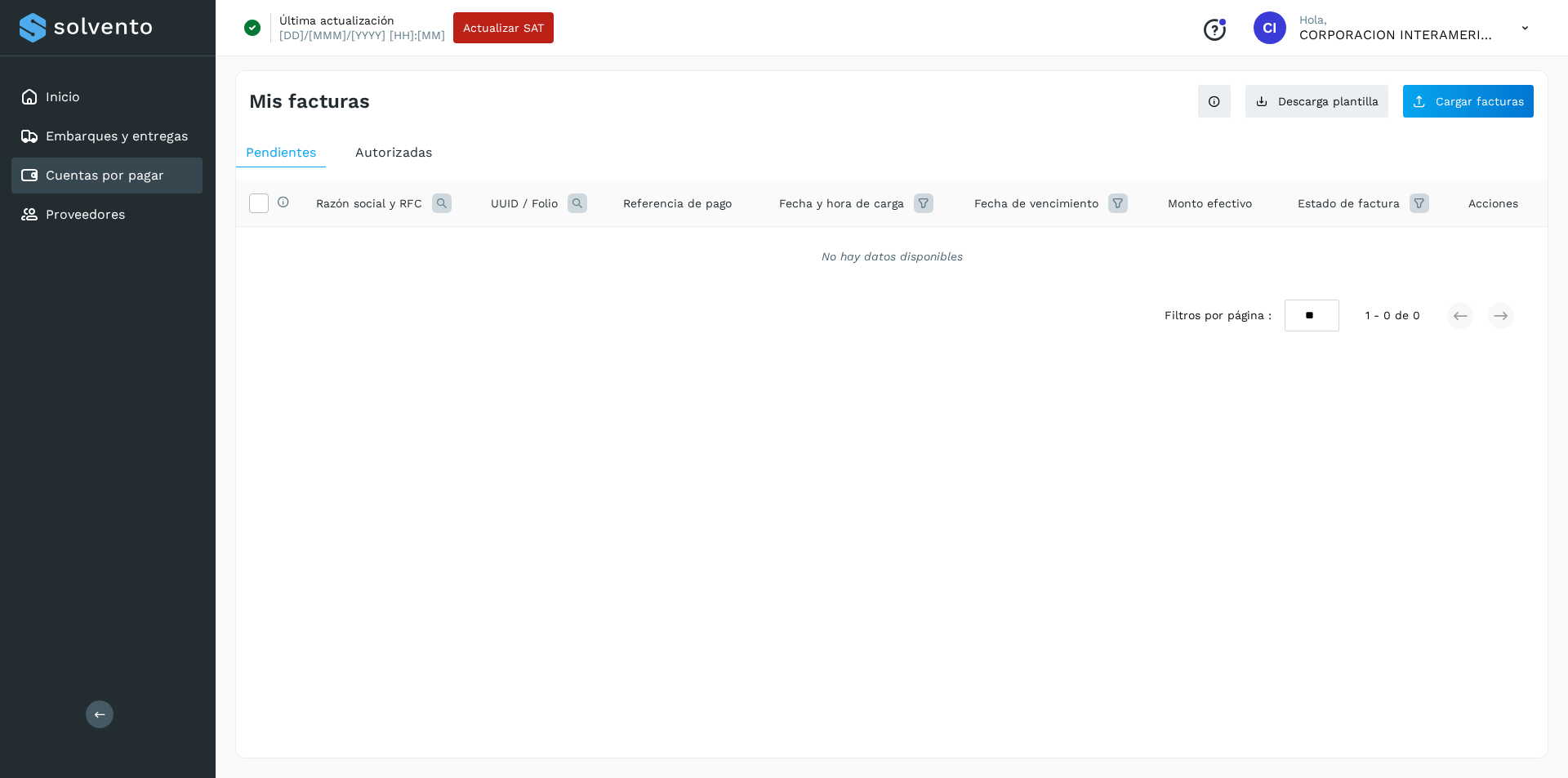 click on "Autorizadas" at bounding box center [394, 152] 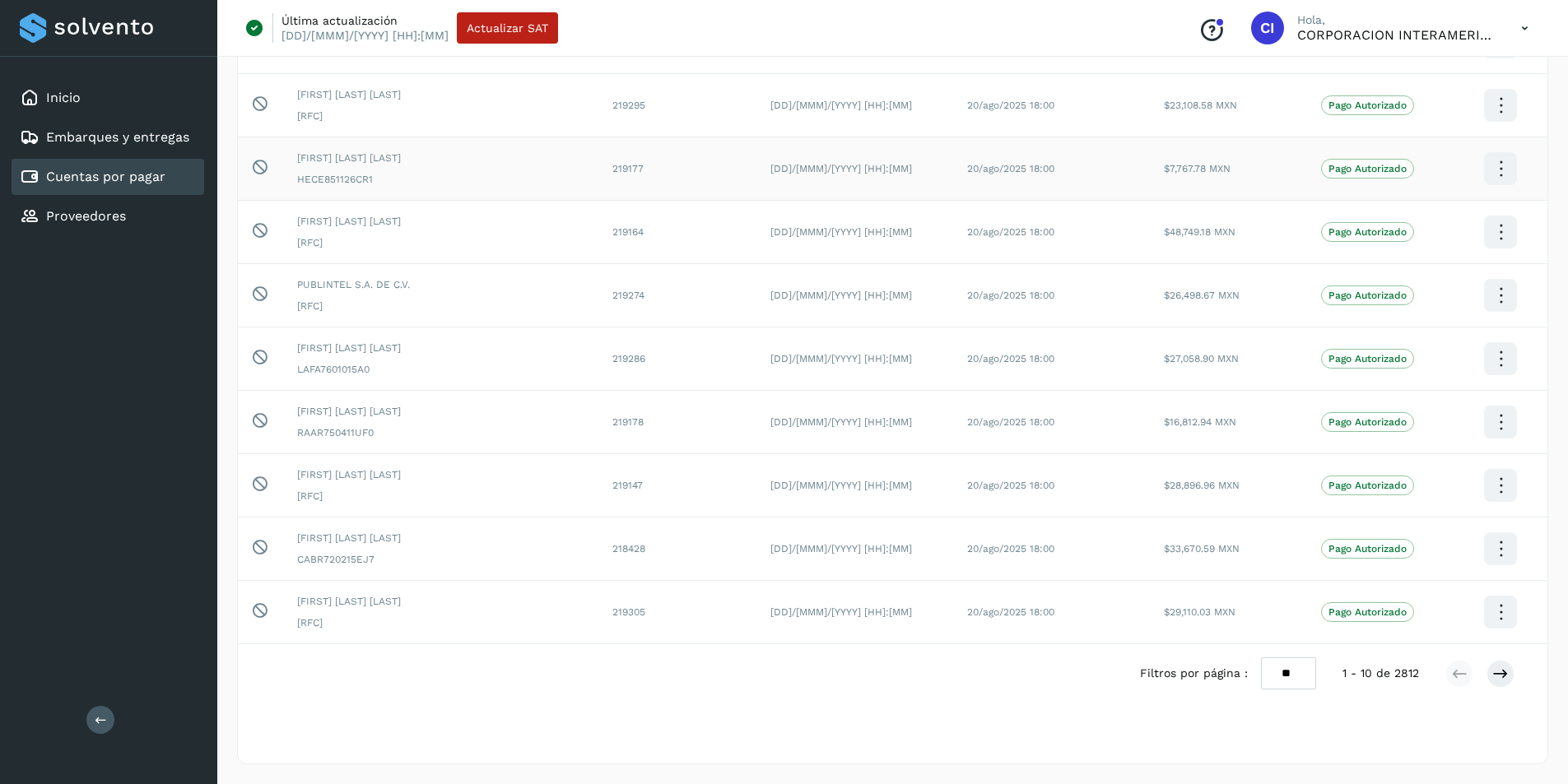 scroll, scrollTop: 0, scrollLeft: 0, axis: both 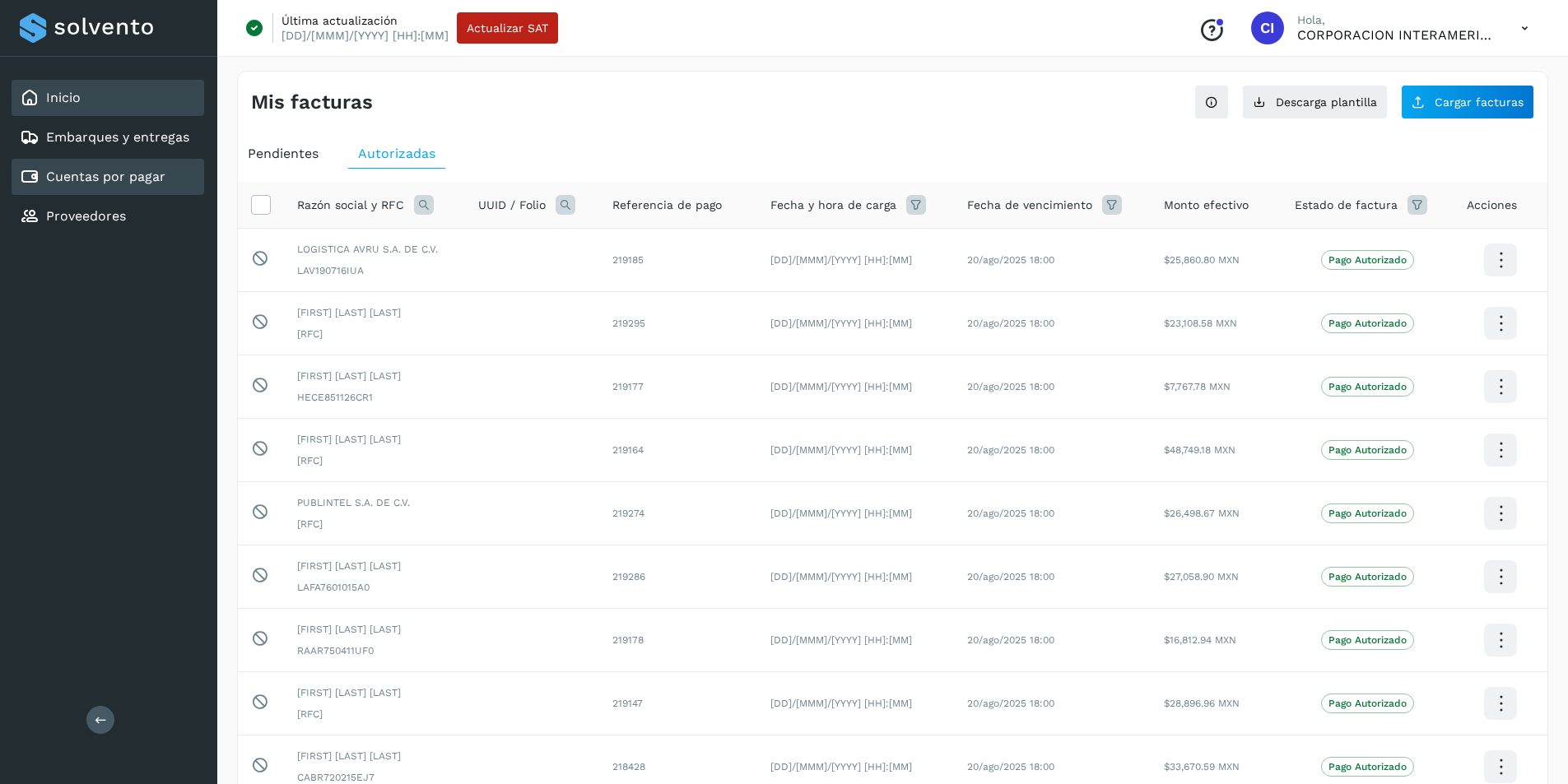 click on "Inicio" 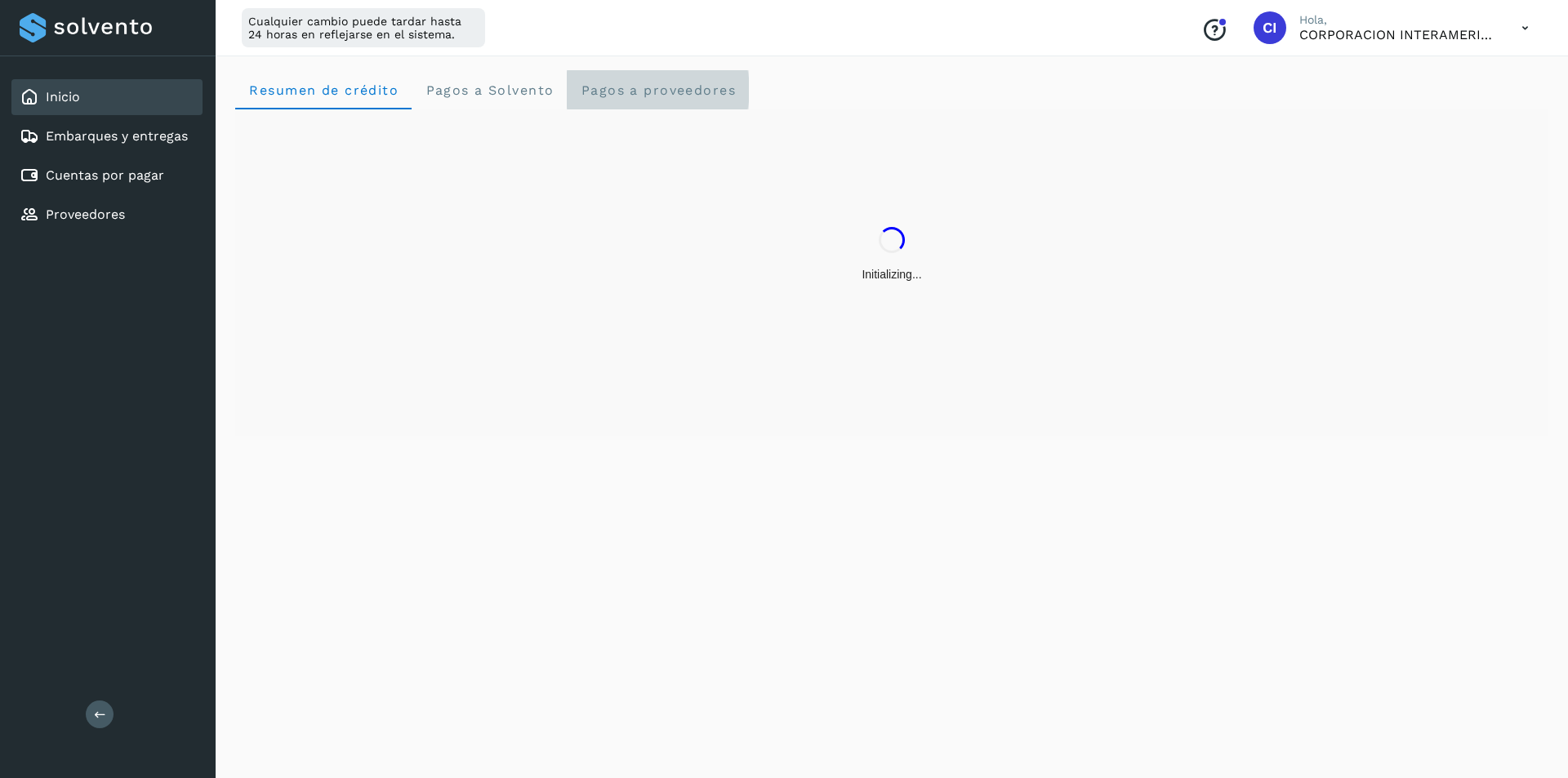 click on "Pagos a proveedores" 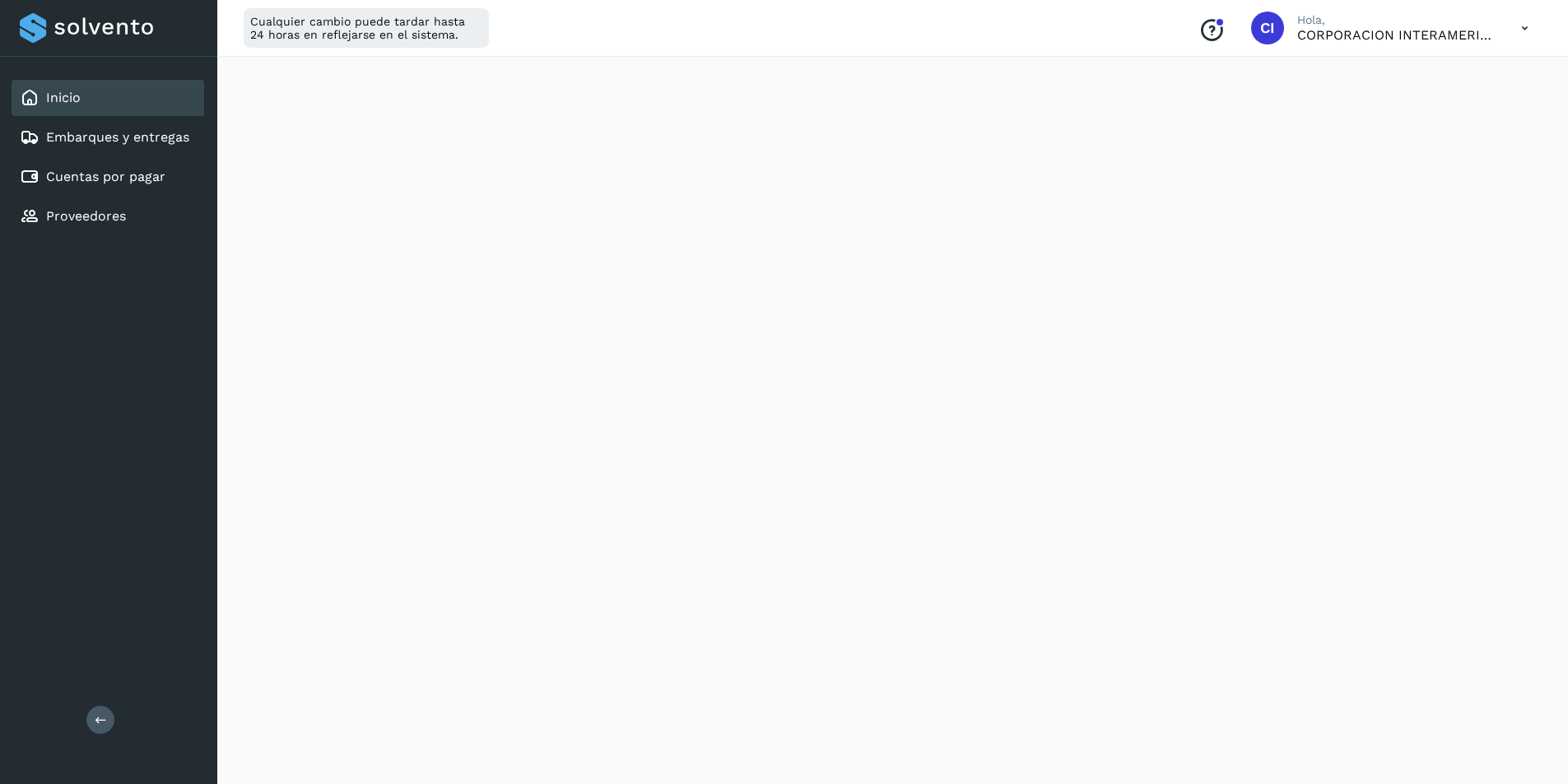scroll, scrollTop: 591, scrollLeft: 0, axis: vertical 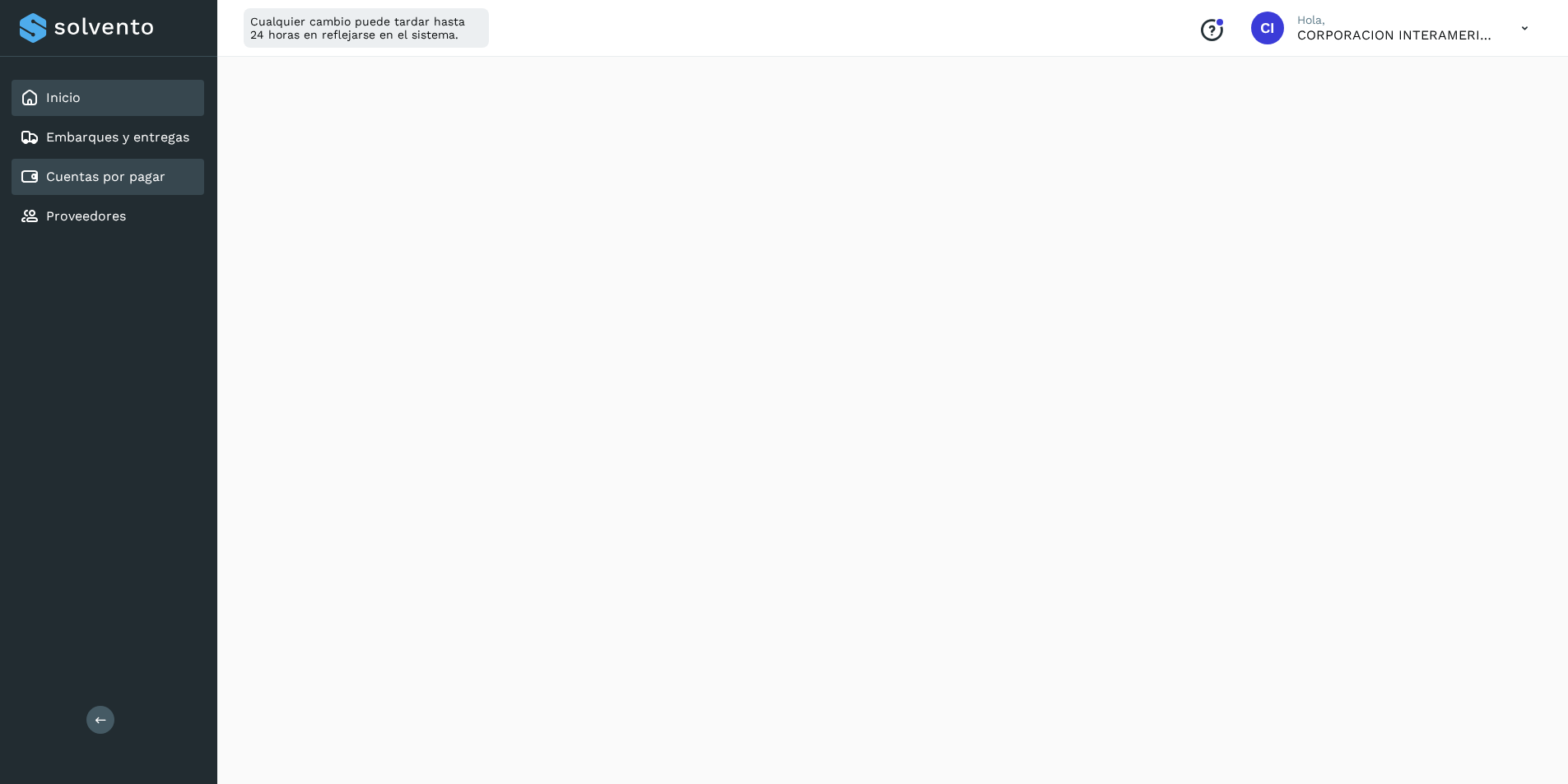 click on "Cuentas por pagar" 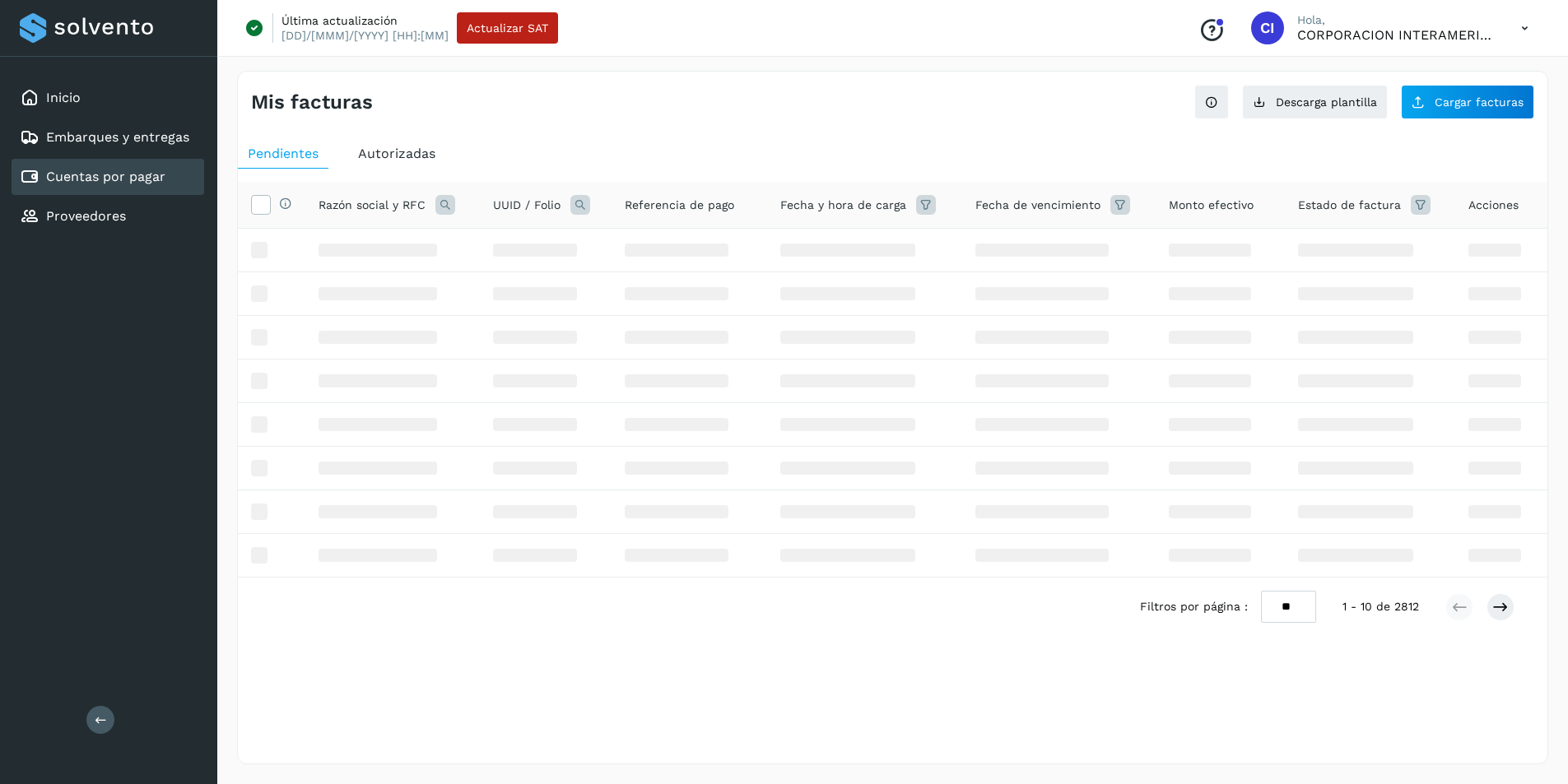 scroll, scrollTop: 0, scrollLeft: 0, axis: both 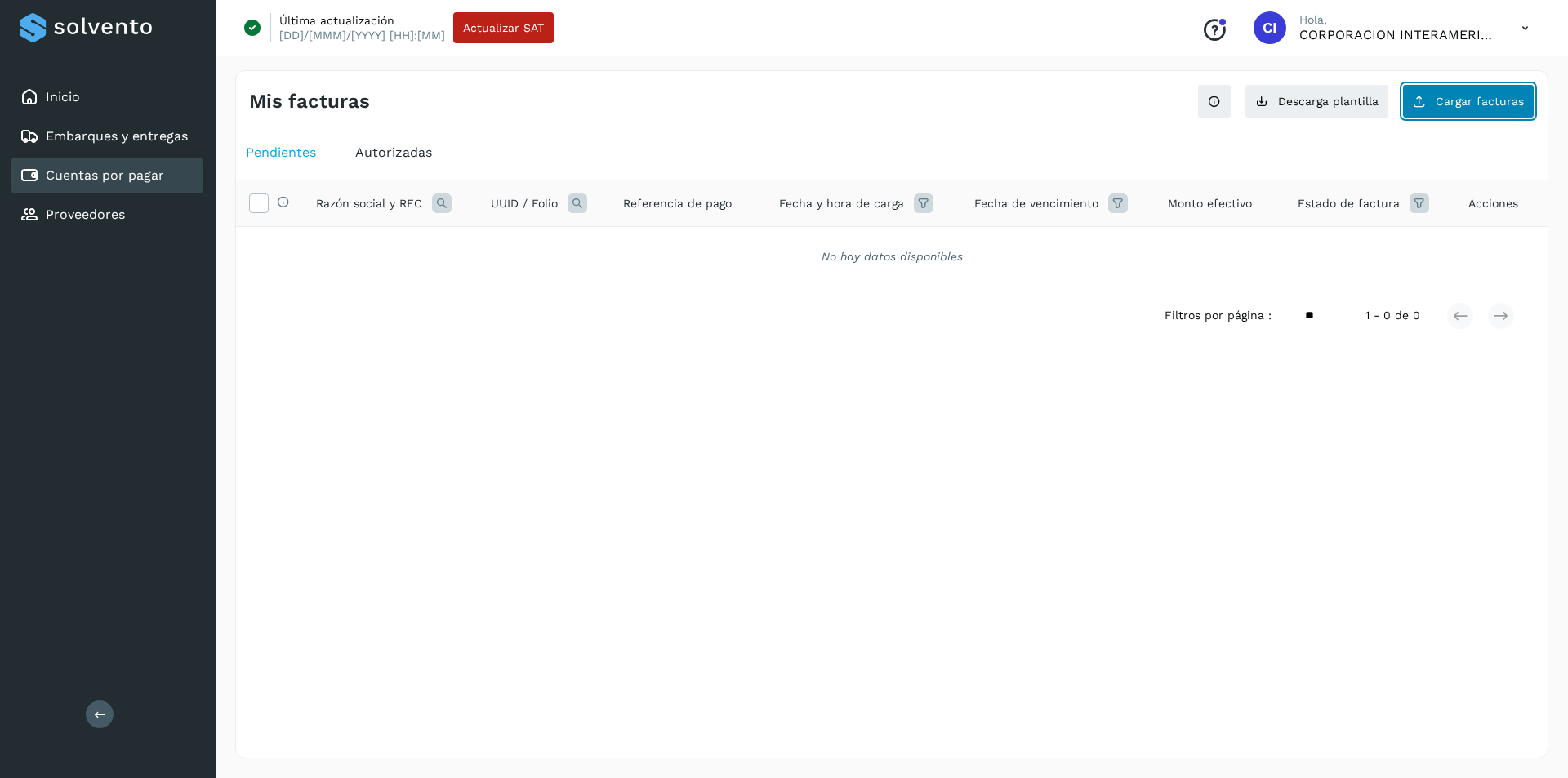 click on "Cargar facturas" 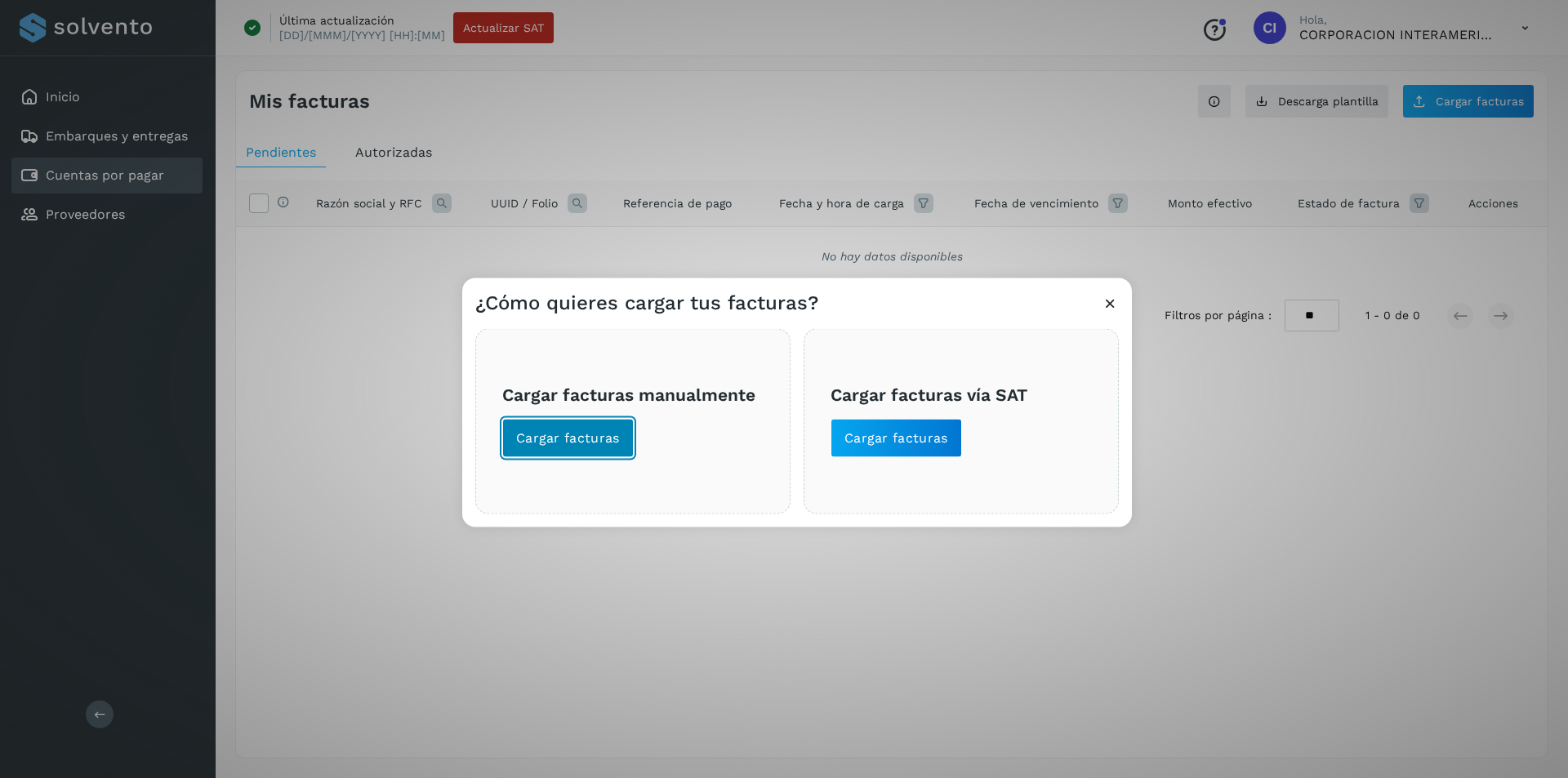 click on "Cargar facturas" 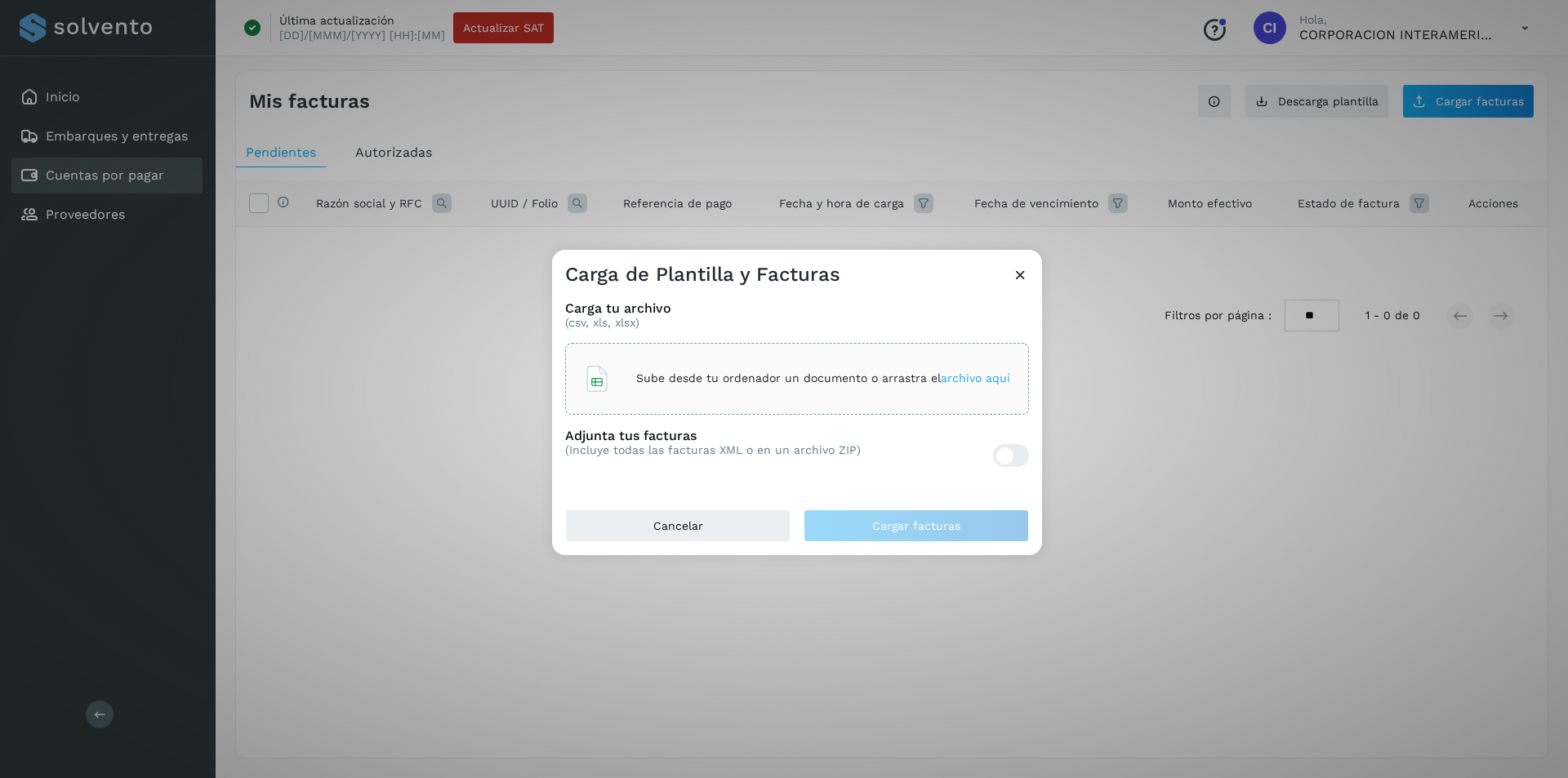 click on "Sube desde tu ordenador un documento o arrastra el  archivo aquí" 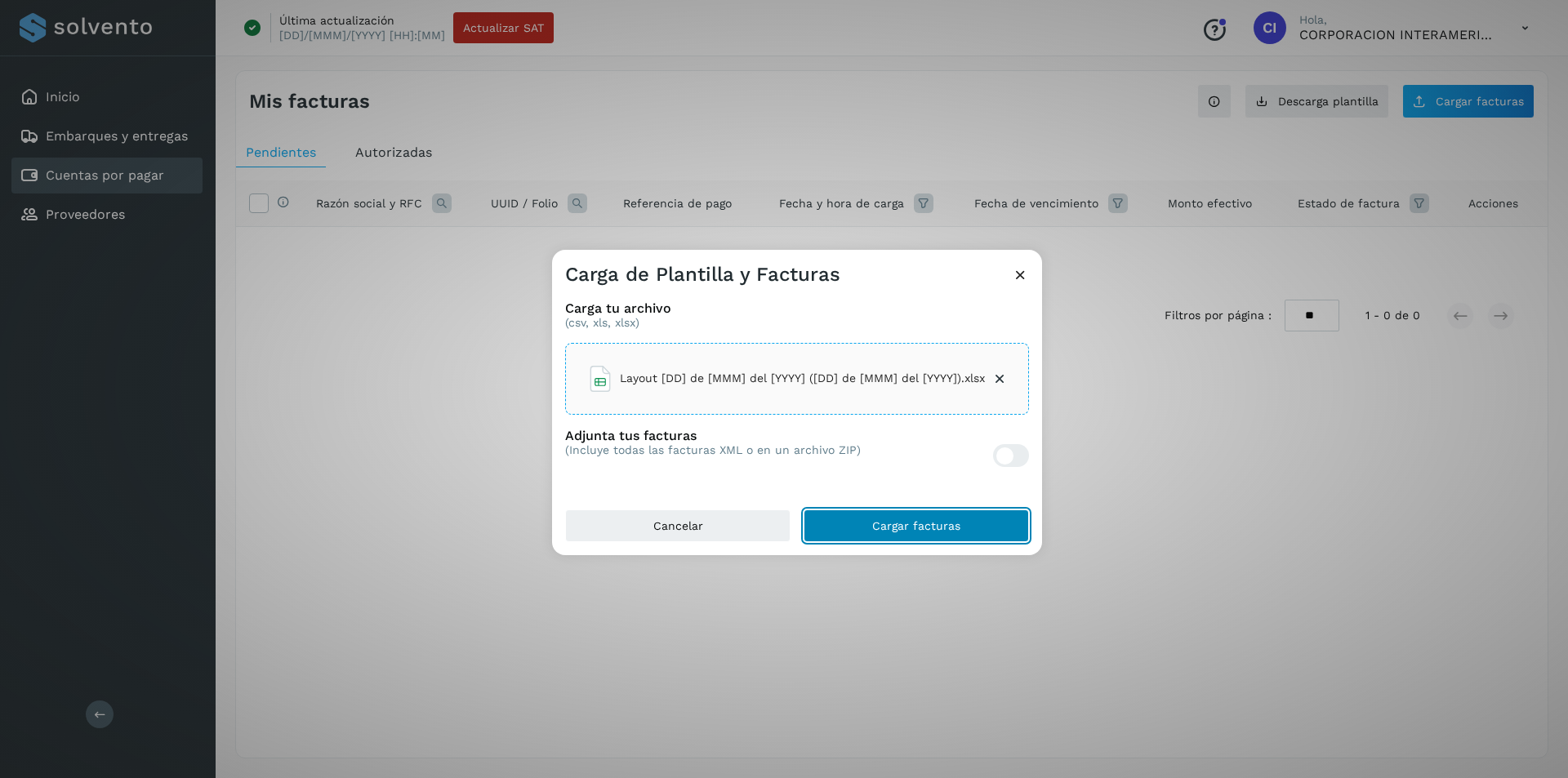 click on "Cargar facturas" 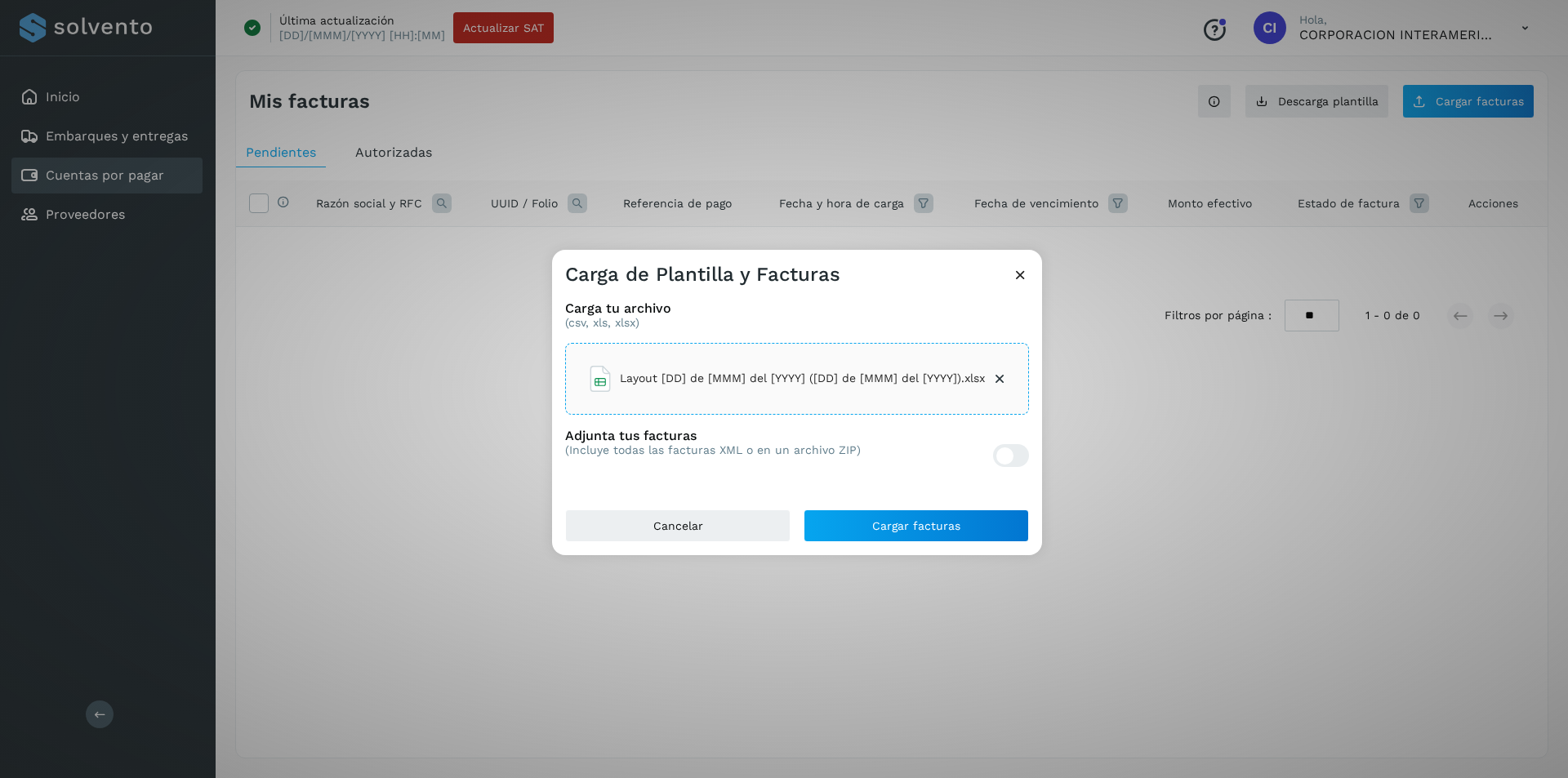 click at bounding box center [1000, 379] 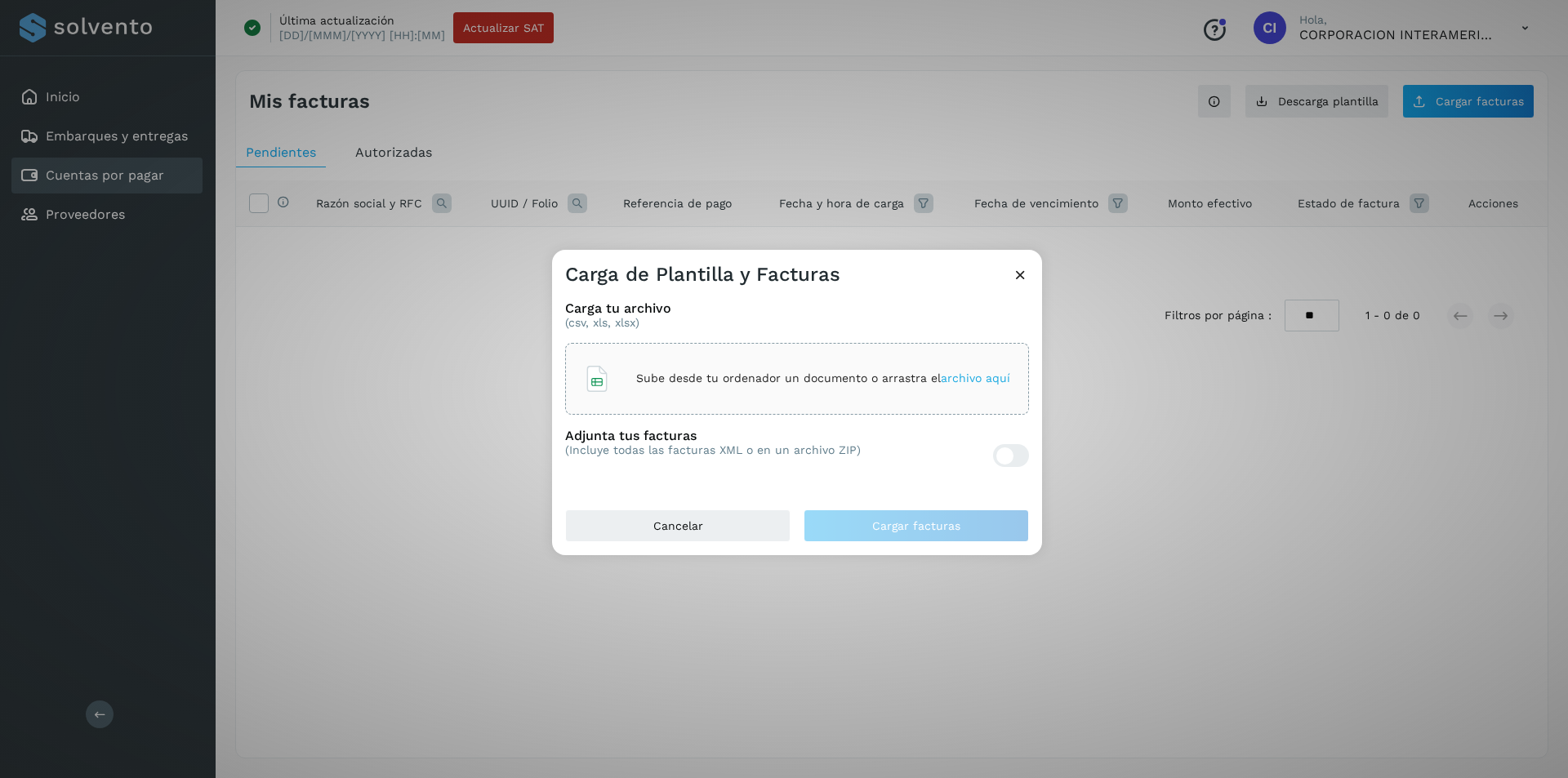 click on "archivo aquí" at bounding box center [975, 378] 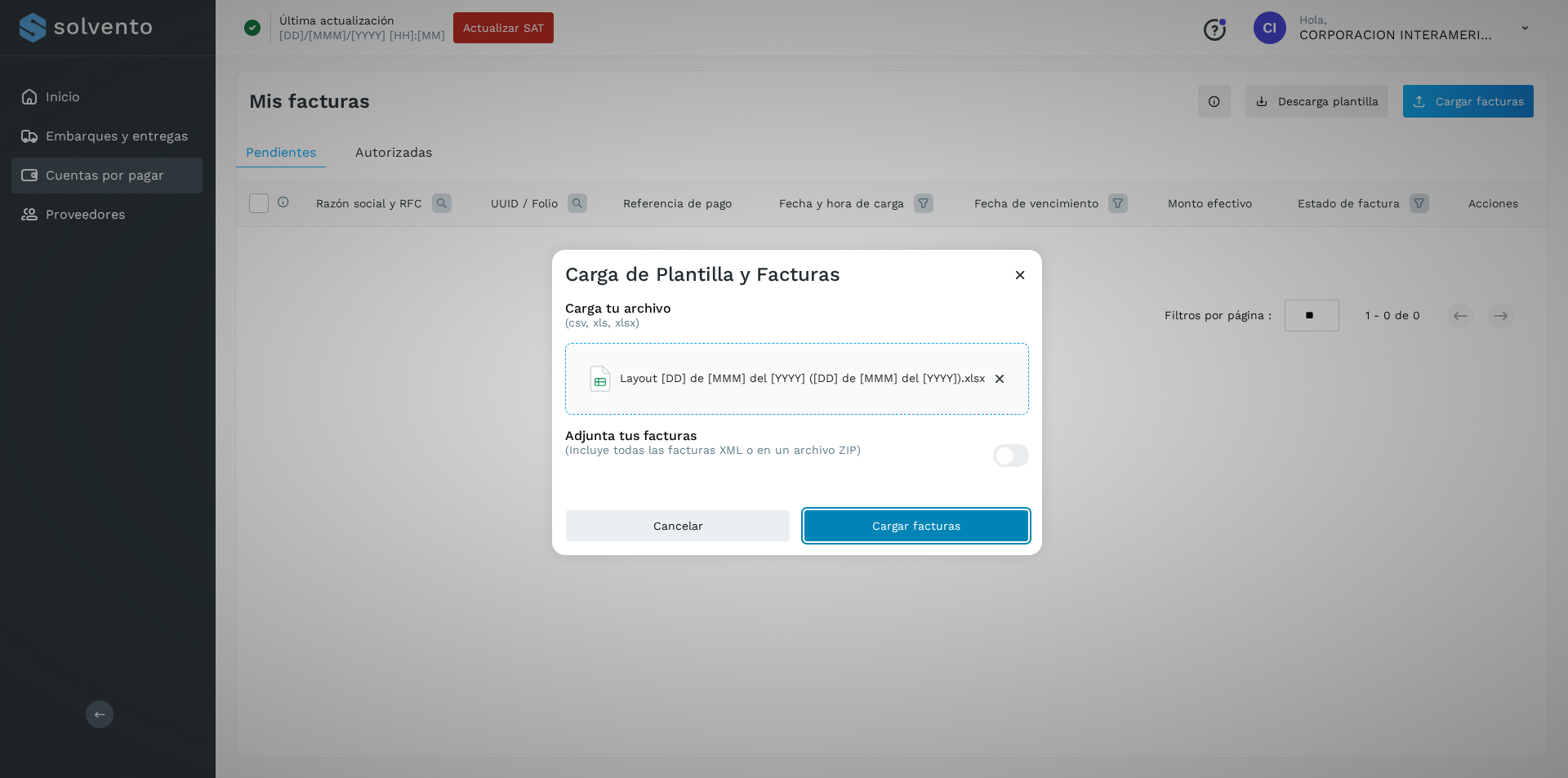 click on "Cargar facturas" 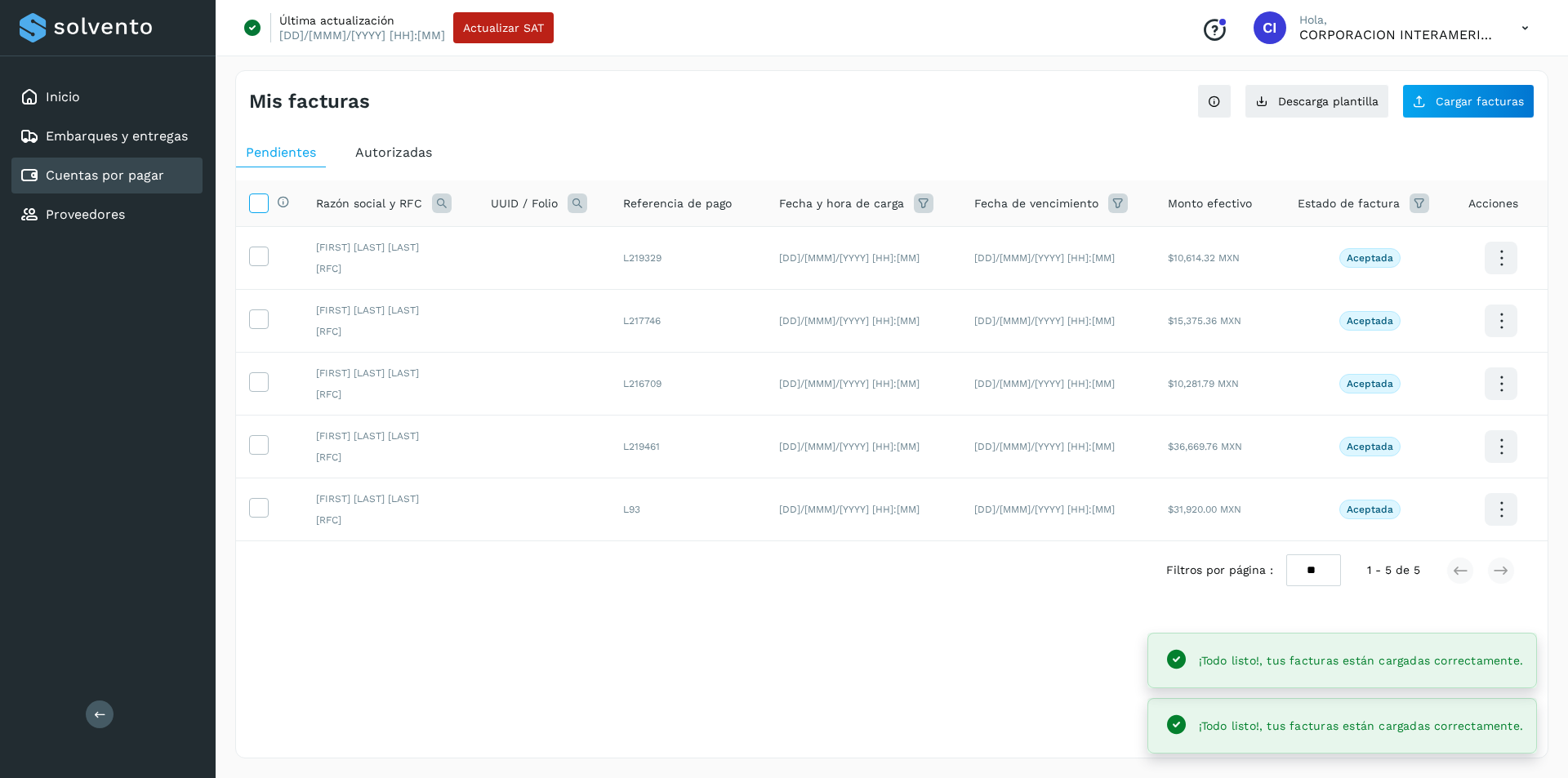 click at bounding box center (258, 202) 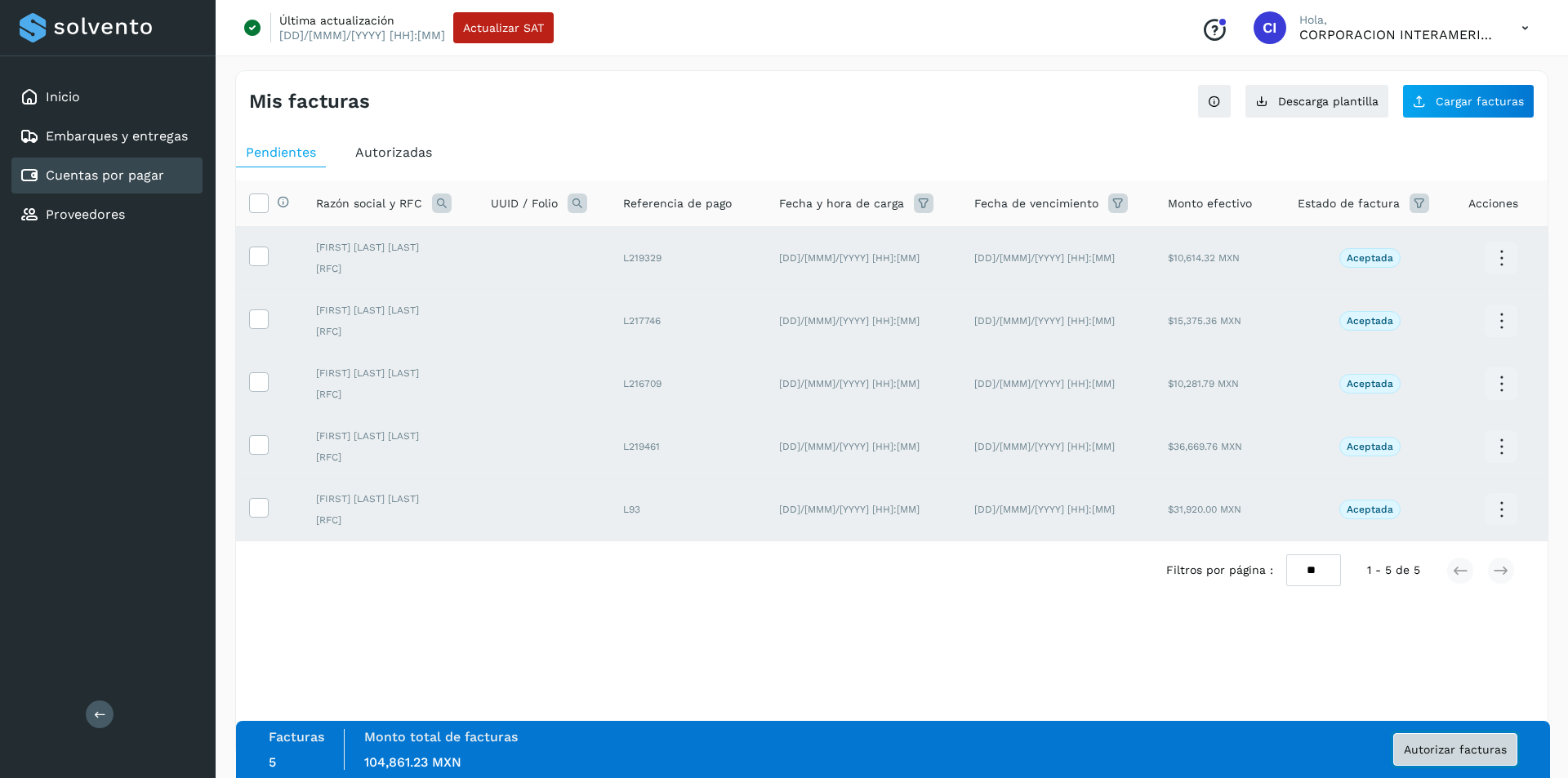 click on "Autorizar facturas" at bounding box center [1455, 749] 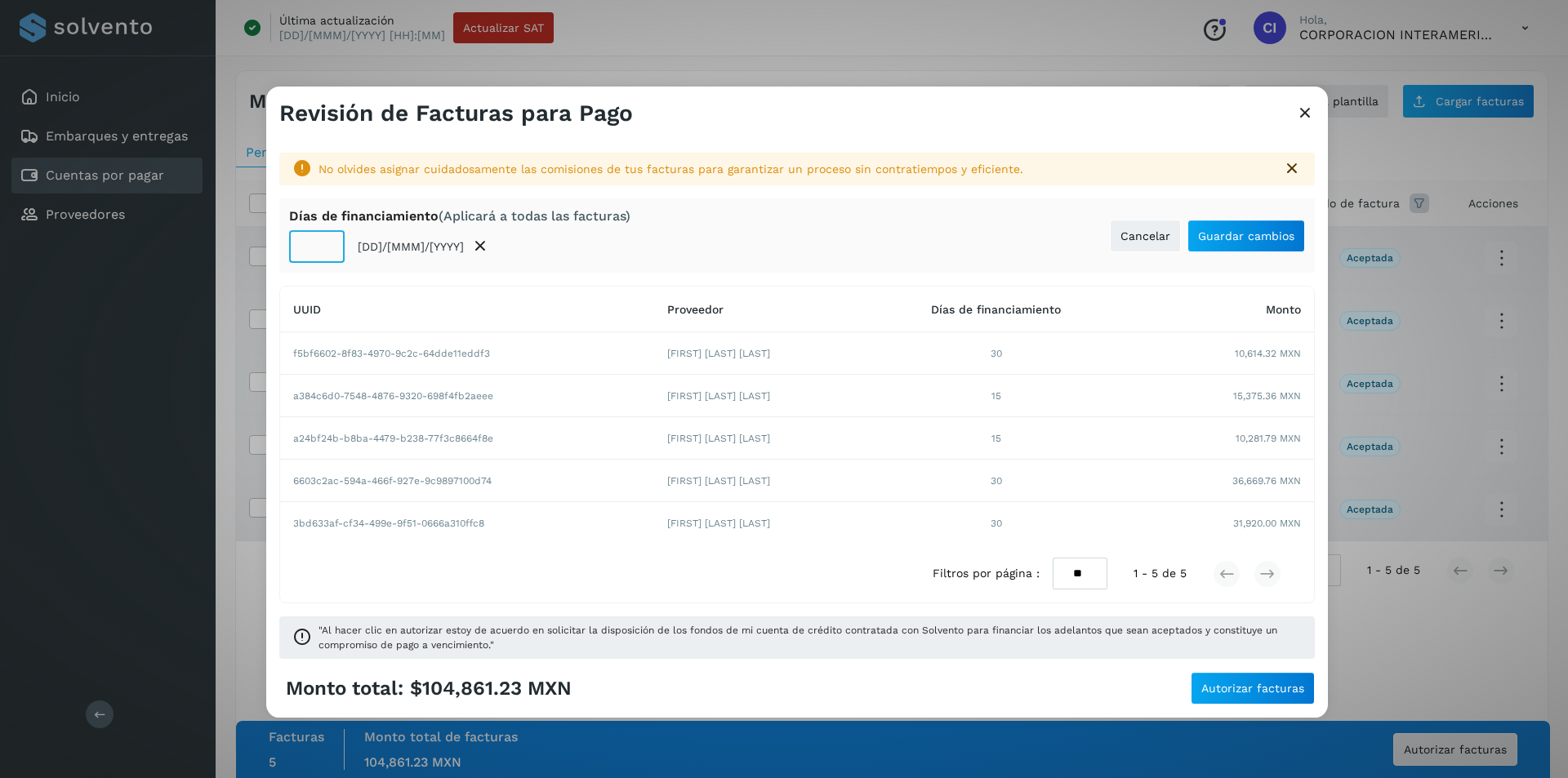 click on "**" 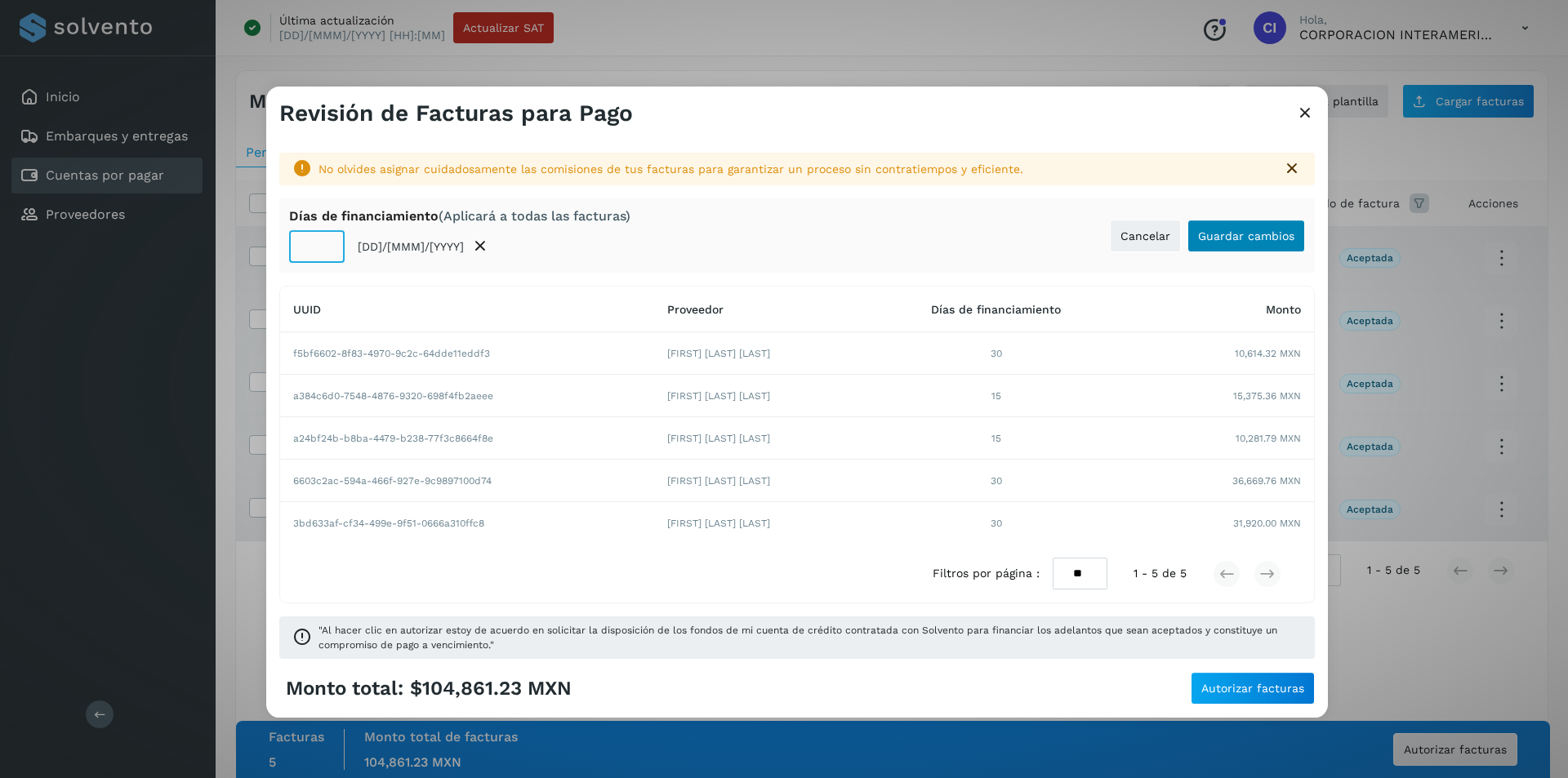 type on "**" 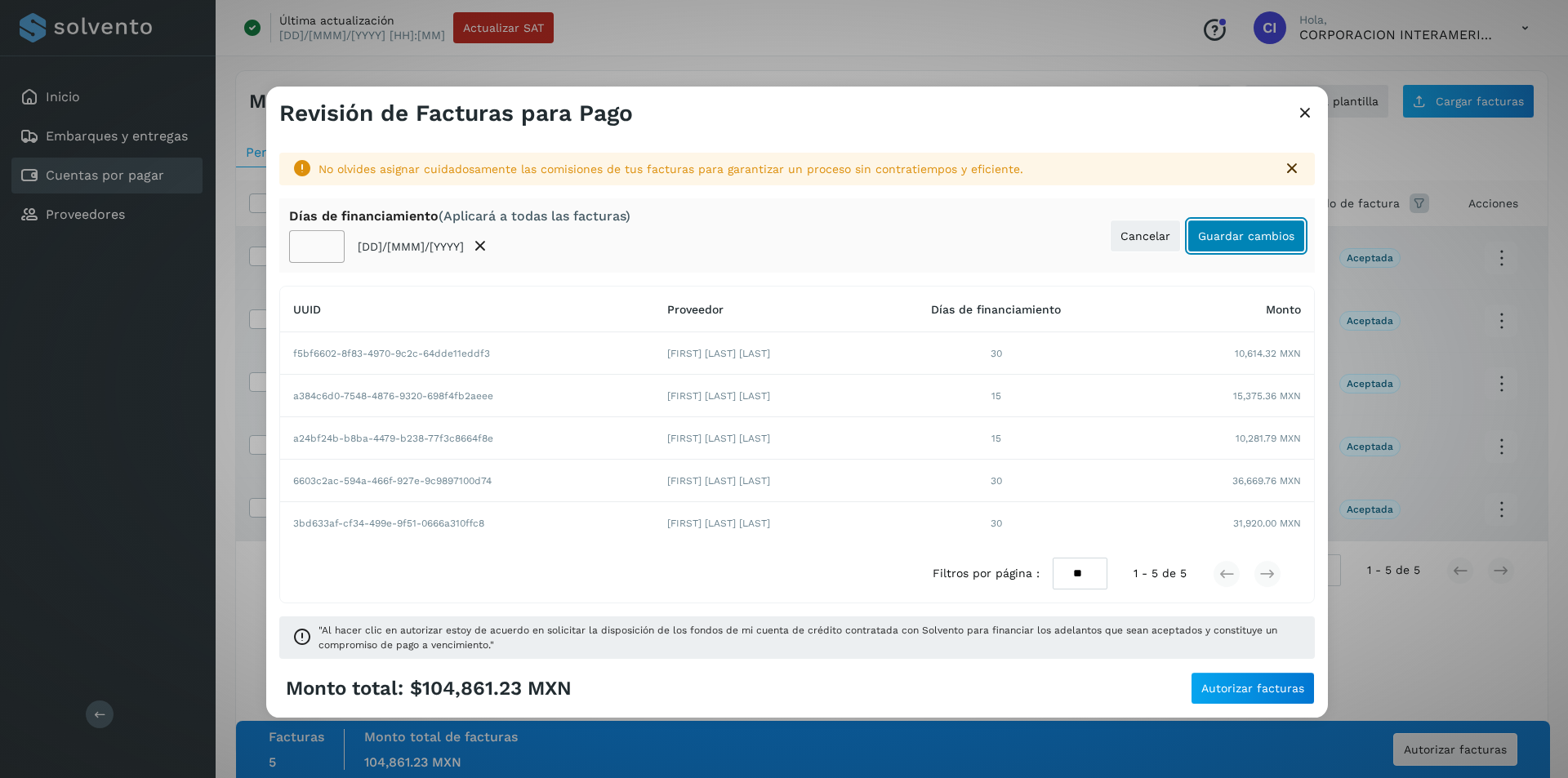 click on "Guardar cambios" 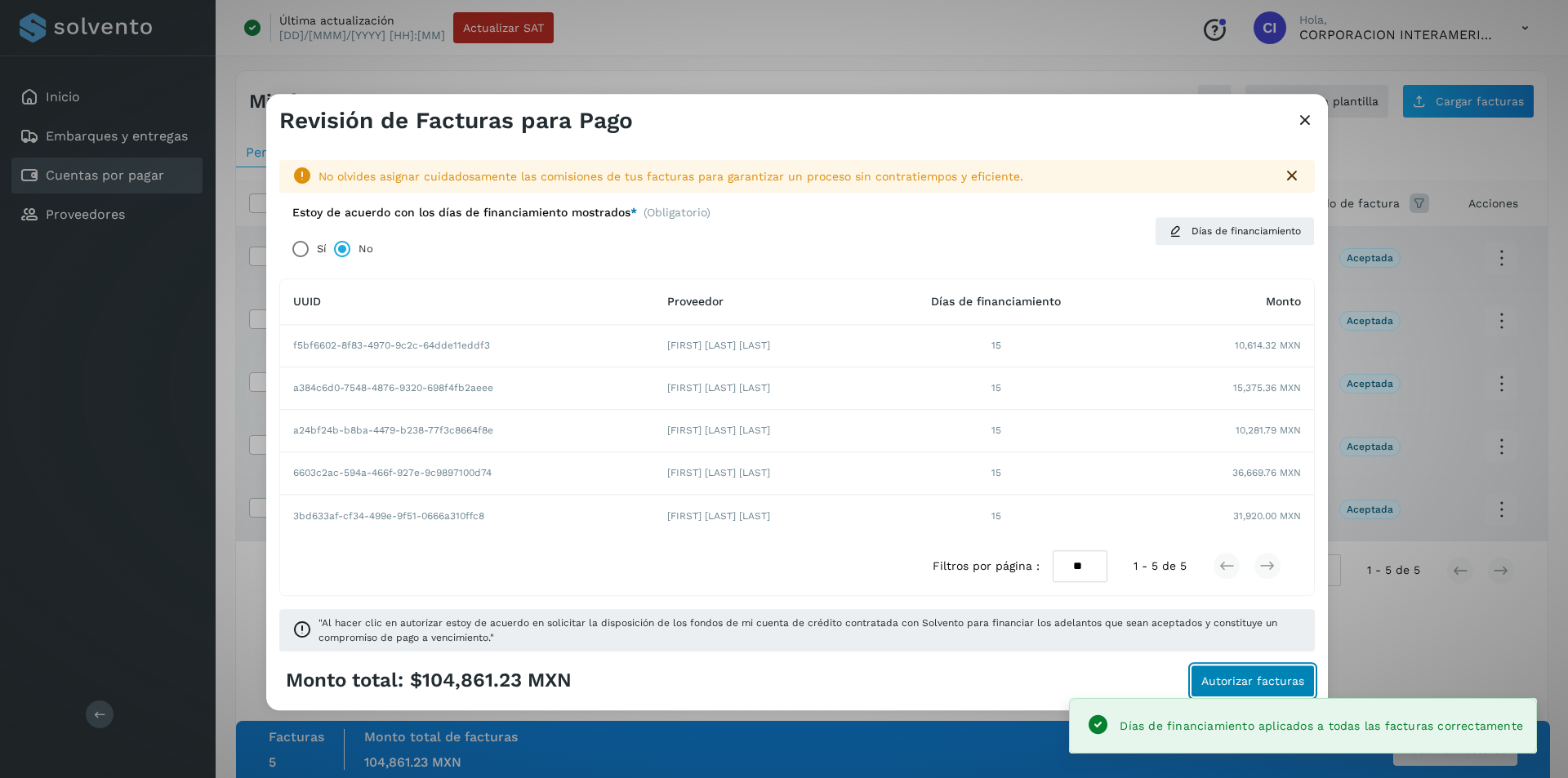 click on "Autorizar facturas" 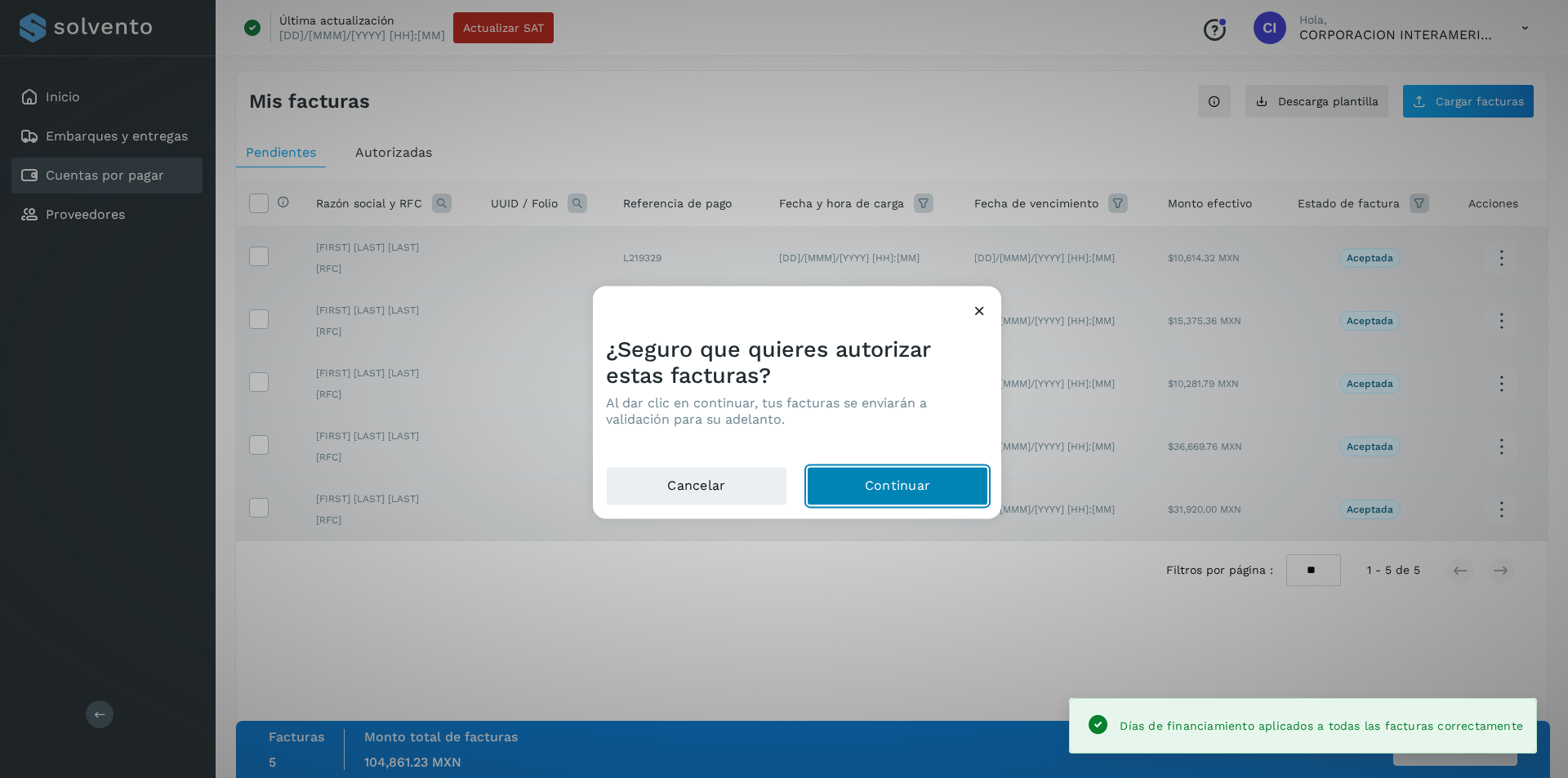 click on "Continuar" 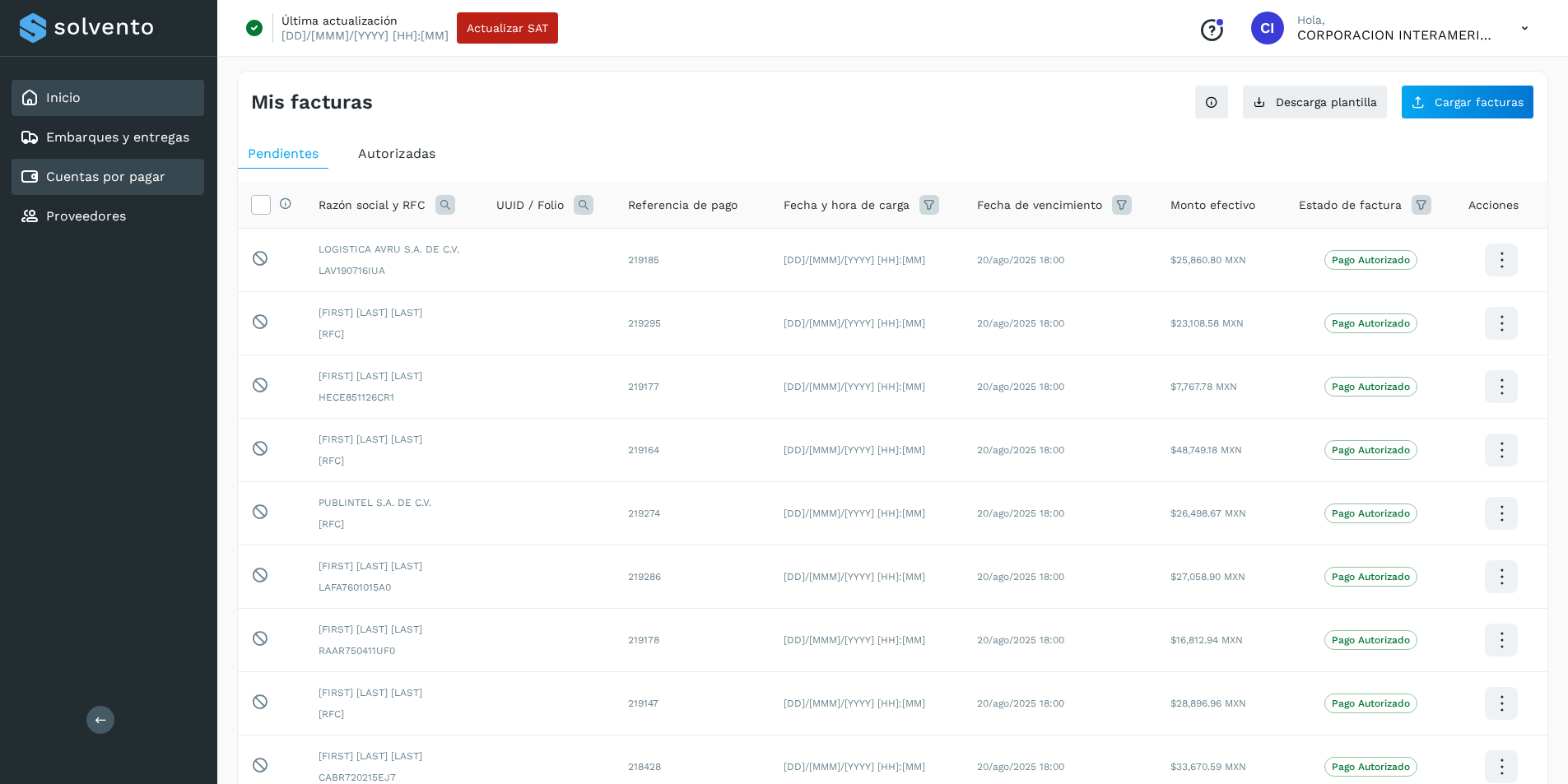 click on "Inicio" 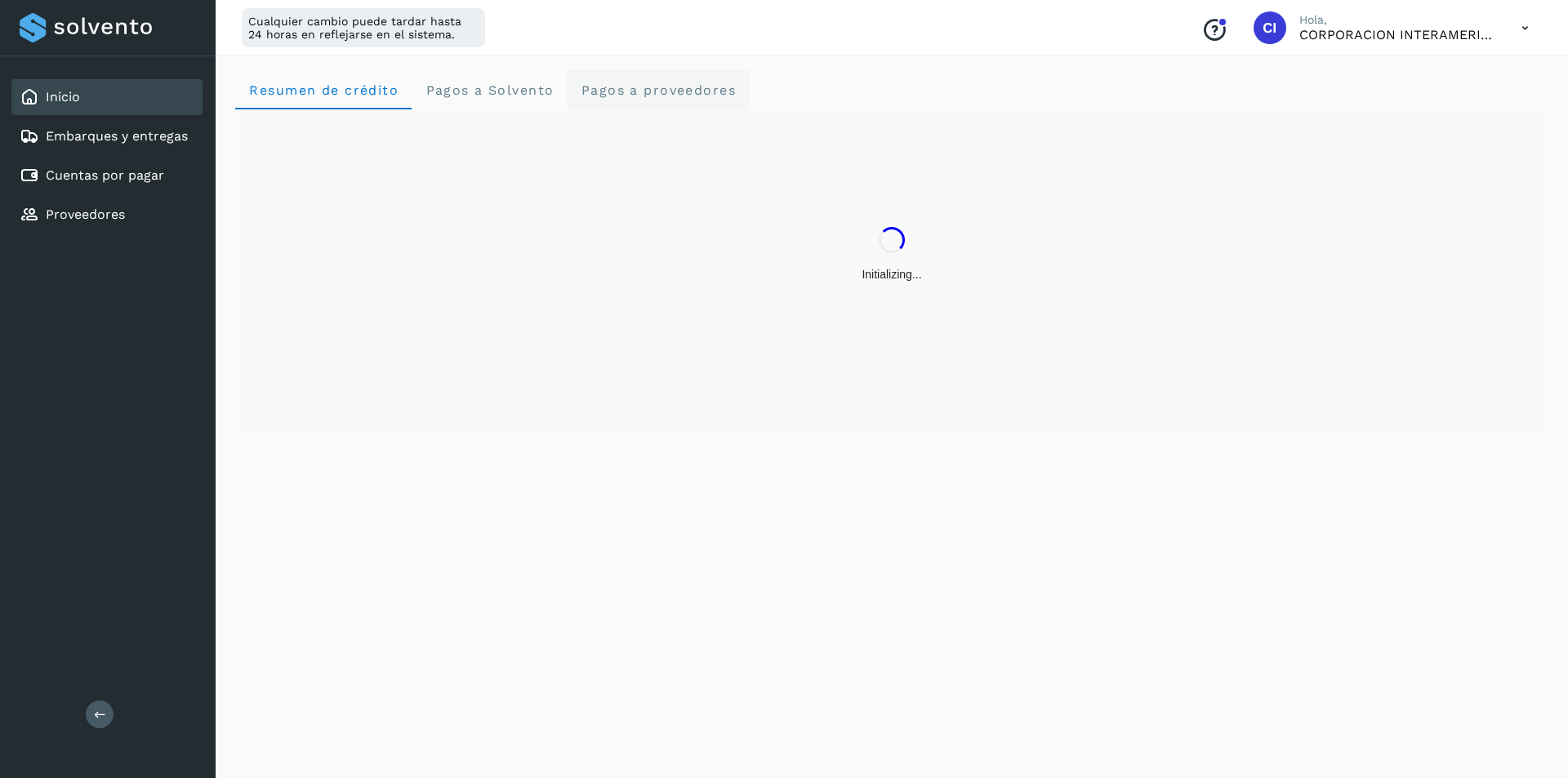 click on "Pagos a proveedores" 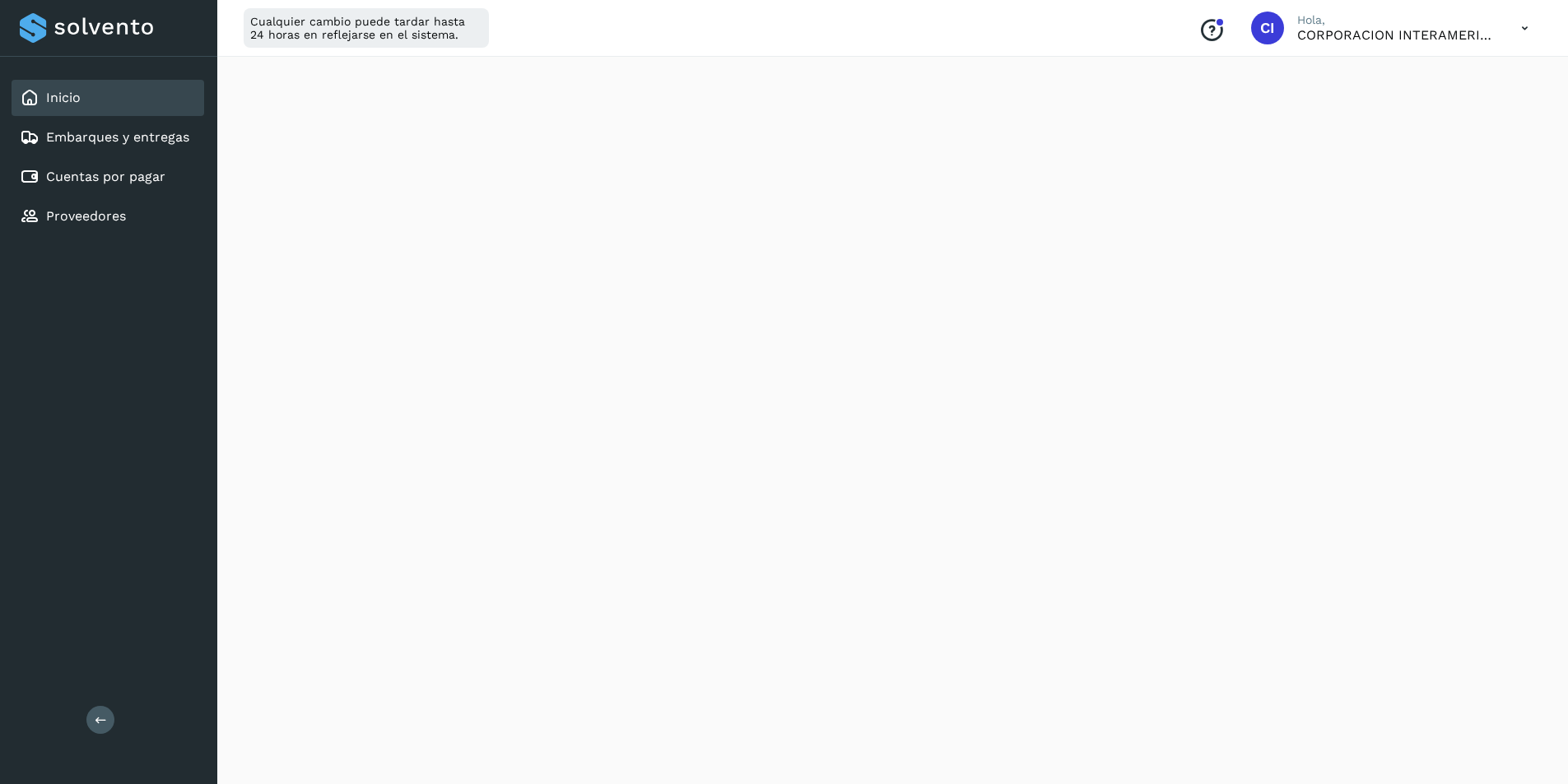 scroll, scrollTop: 486, scrollLeft: 0, axis: vertical 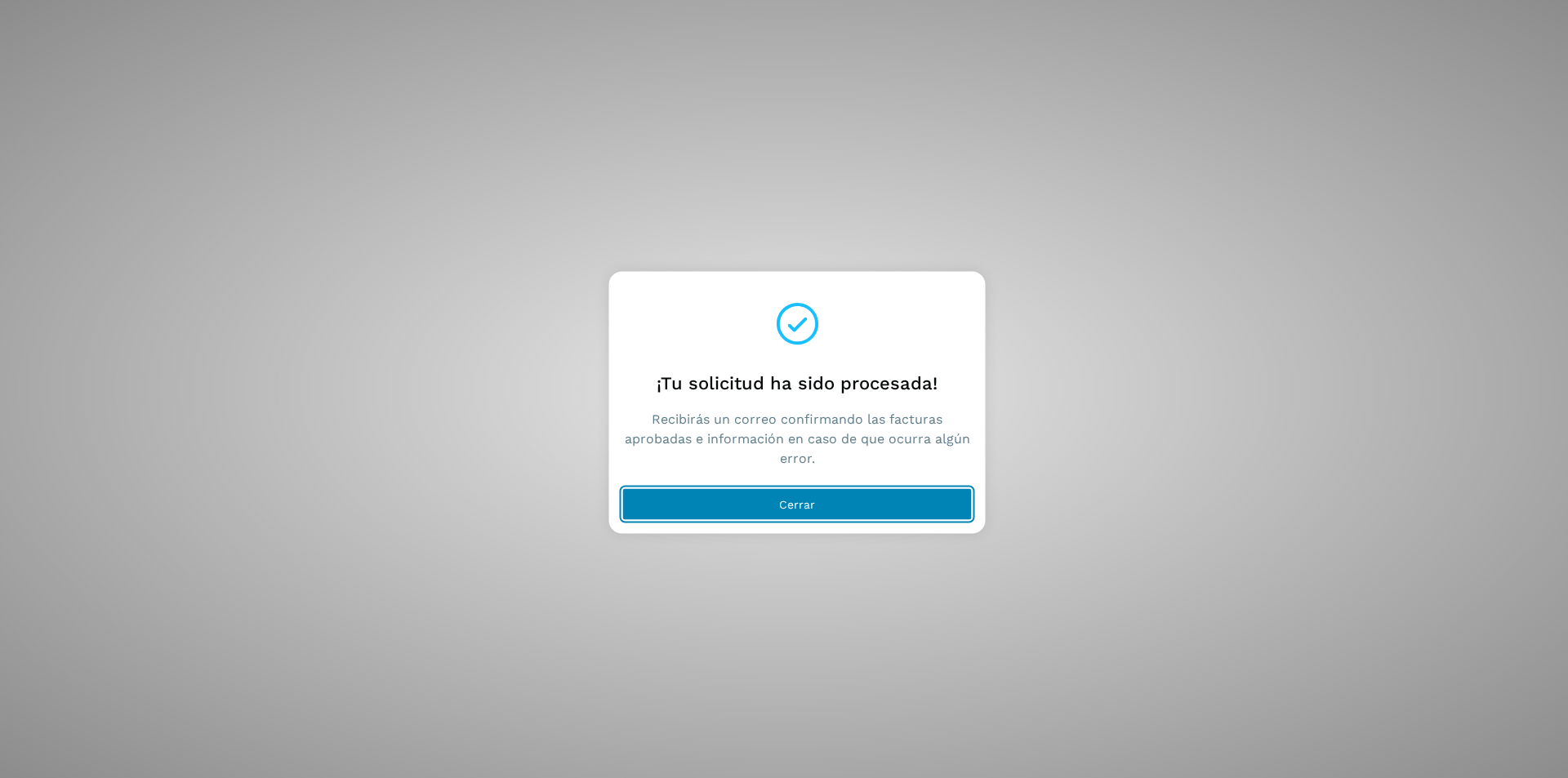 click on "Cerrar" 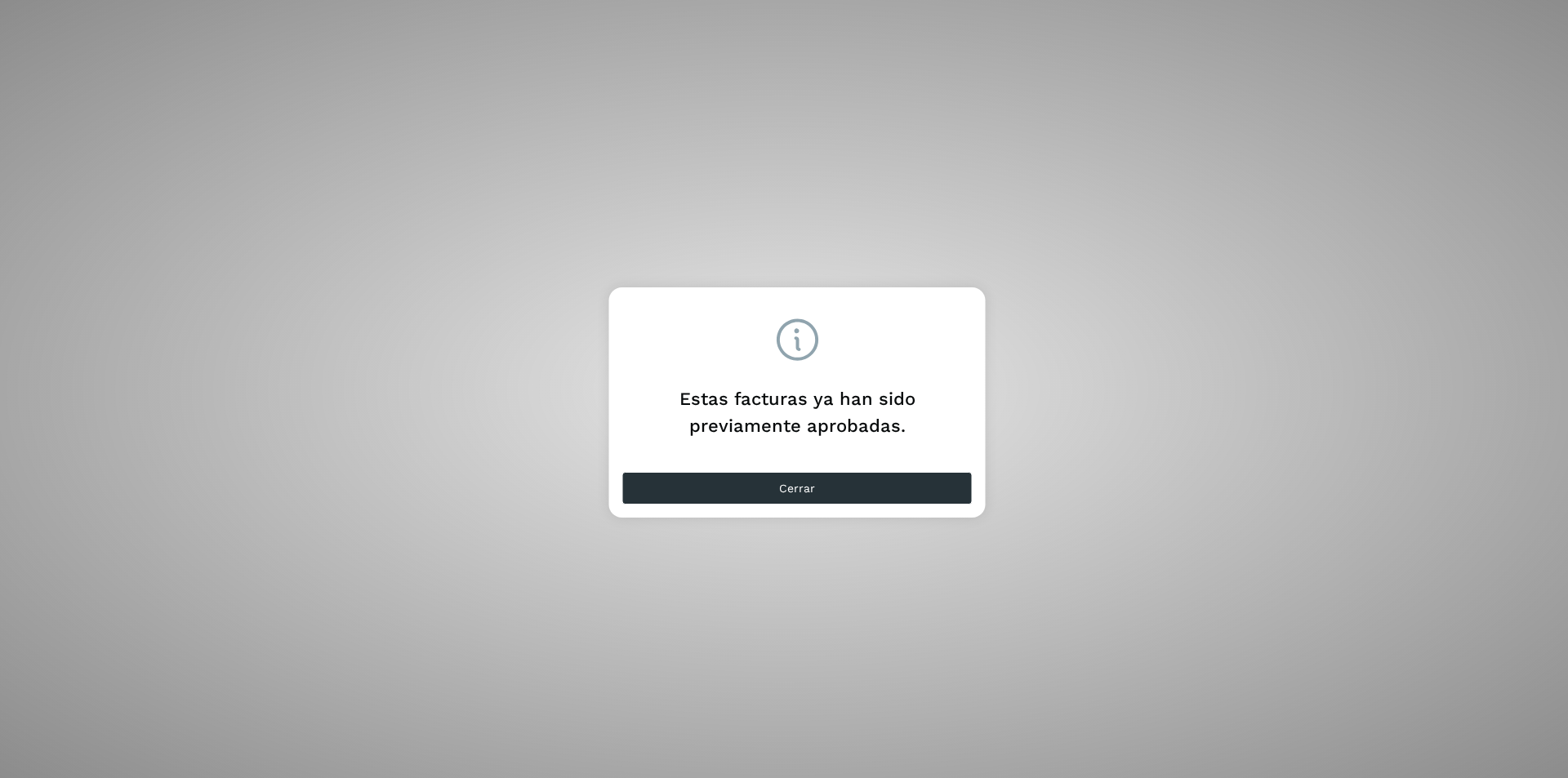 scroll, scrollTop: 0, scrollLeft: 0, axis: both 